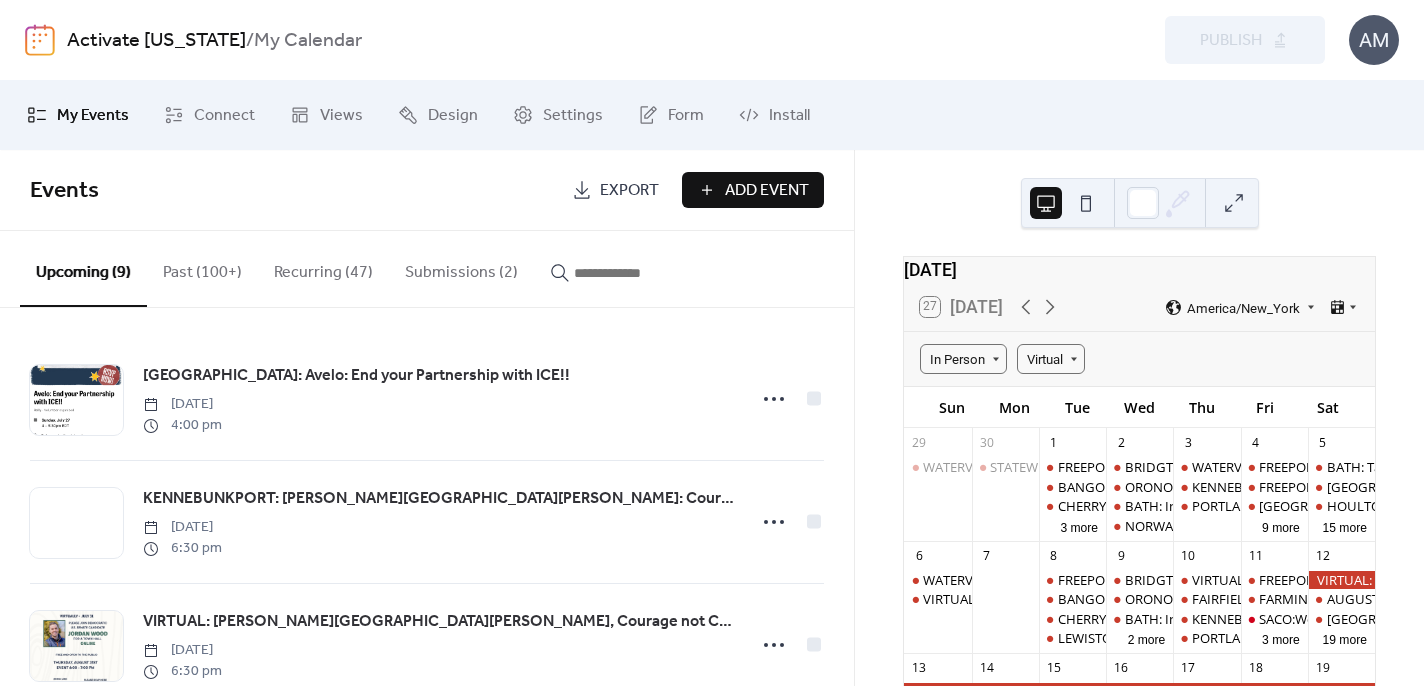scroll, scrollTop: 0, scrollLeft: 0, axis: both 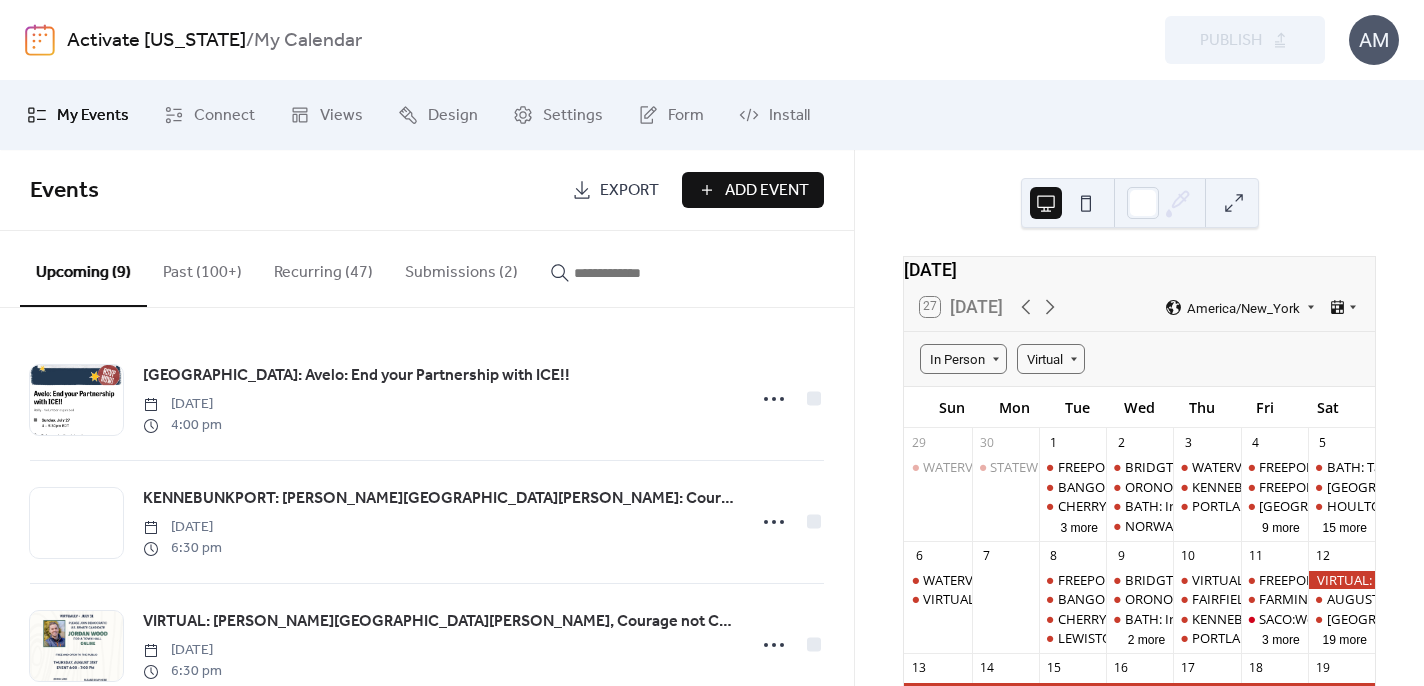 click on "Submissions (2)" at bounding box center [461, 268] 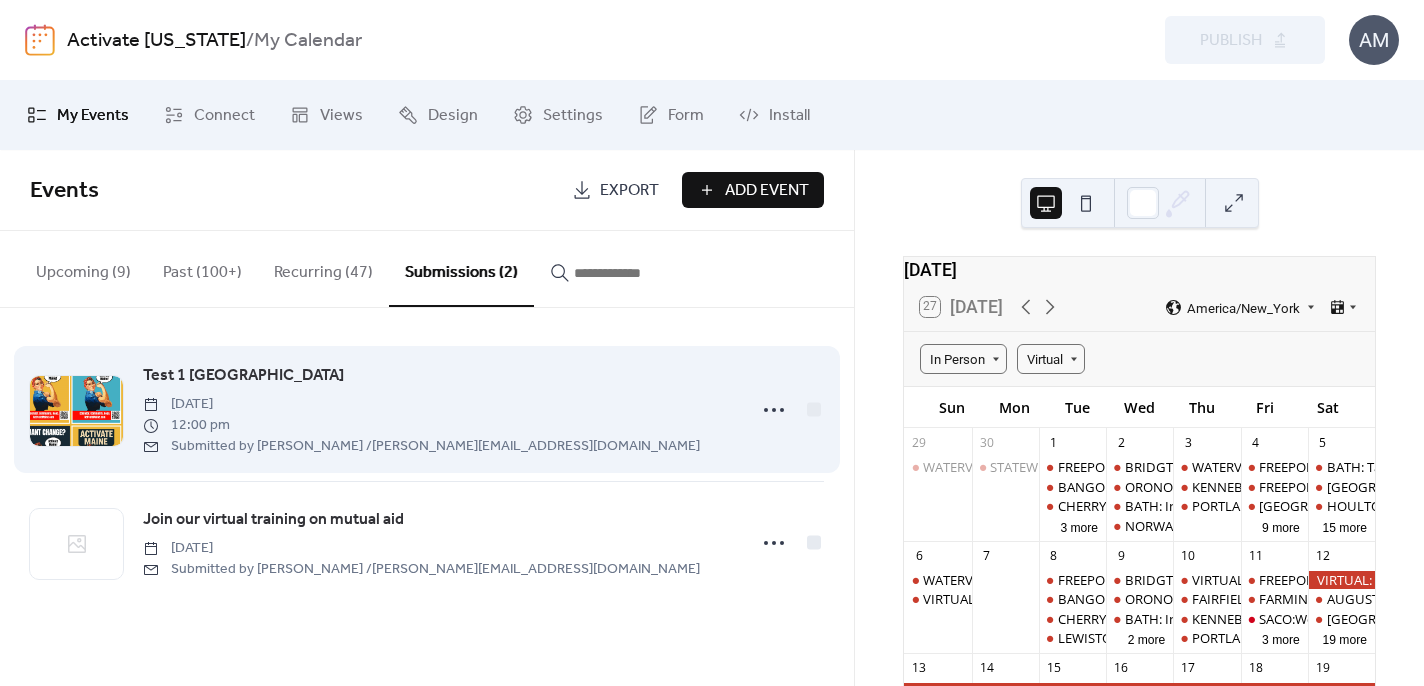 click on "[DATE]" at bounding box center (421, 404) 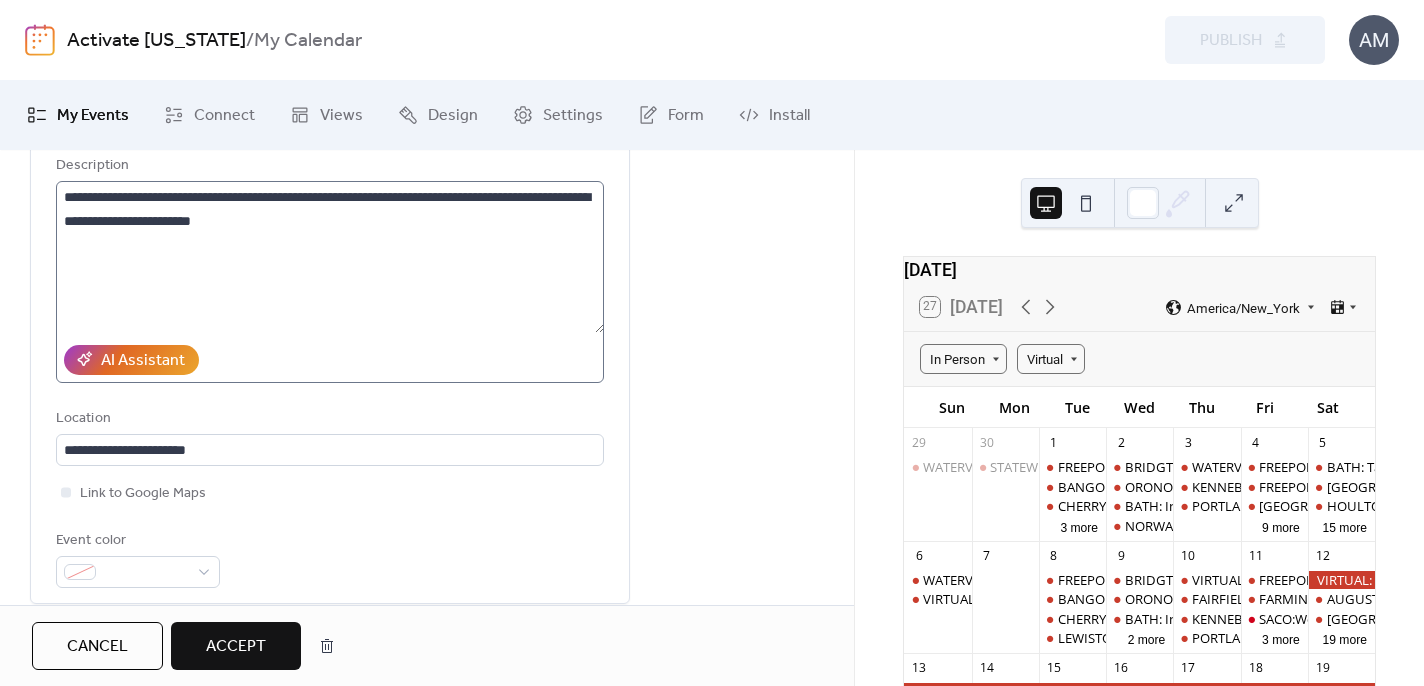 scroll, scrollTop: 346, scrollLeft: 0, axis: vertical 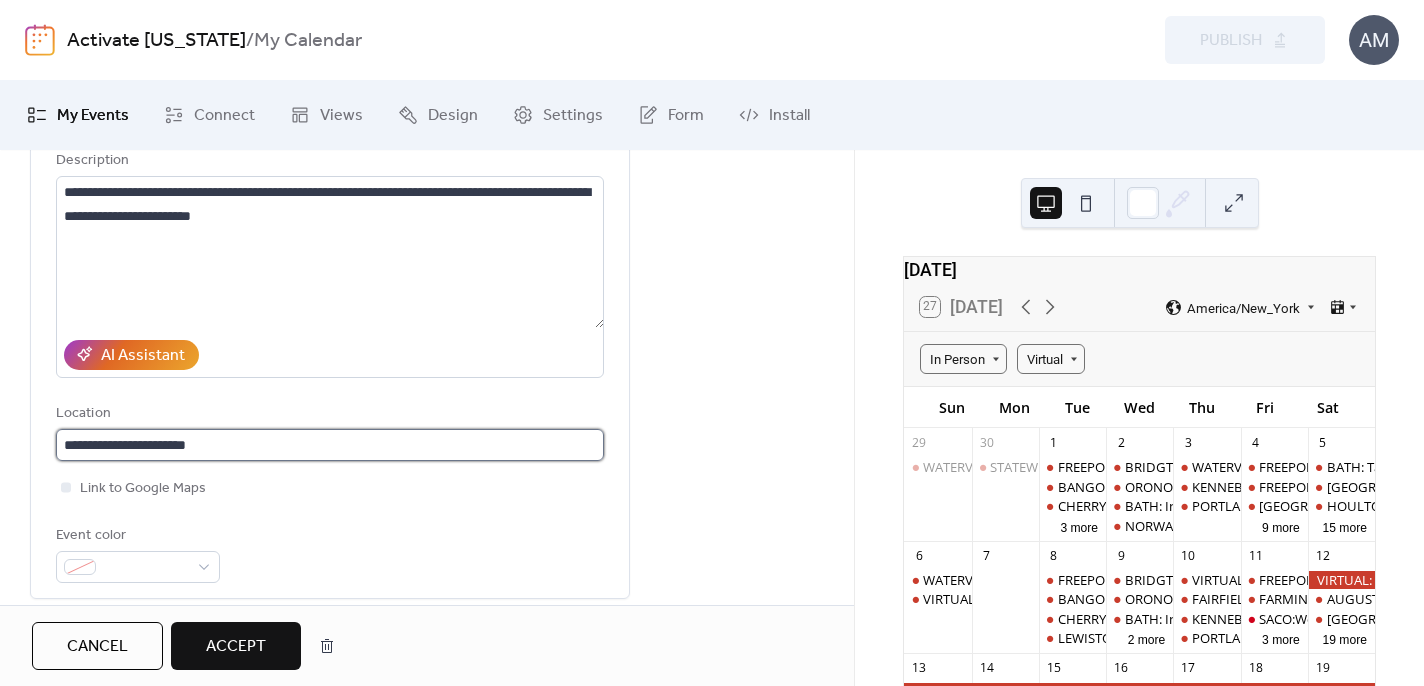 click on "**********" at bounding box center [330, 445] 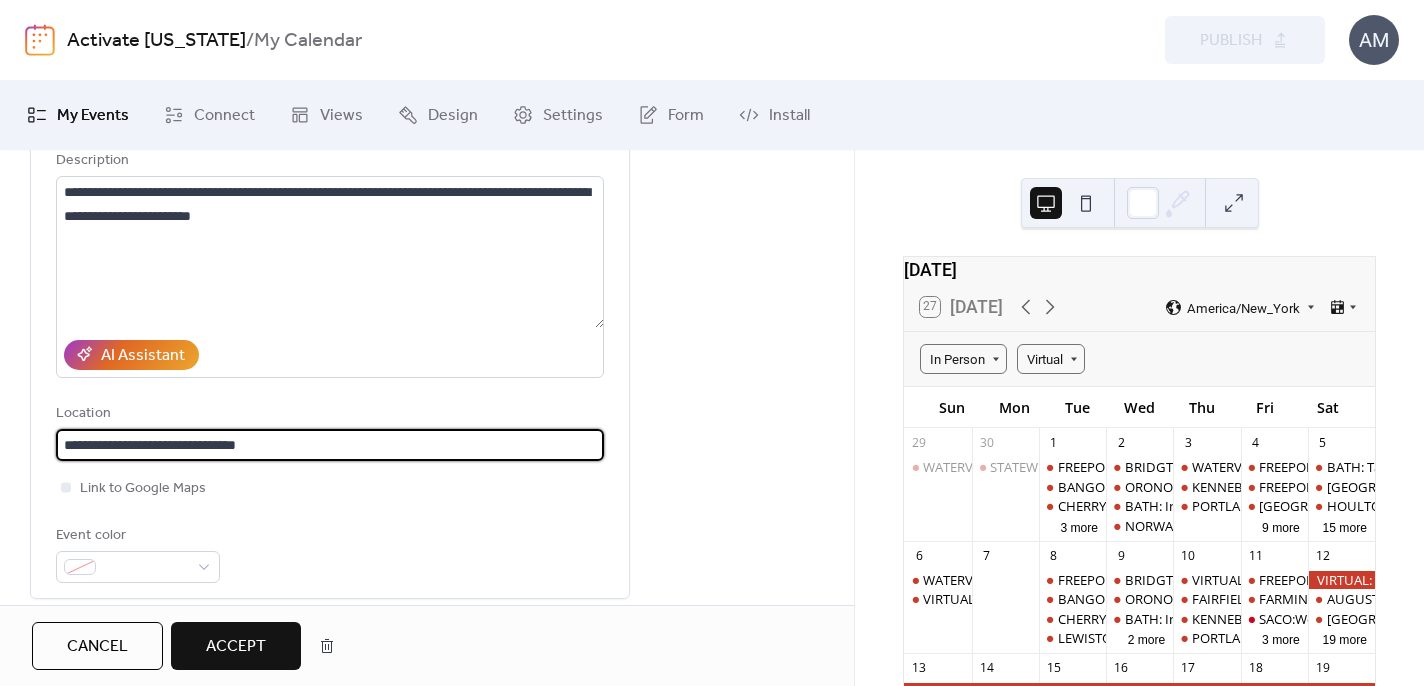 click on "**********" at bounding box center [330, 445] 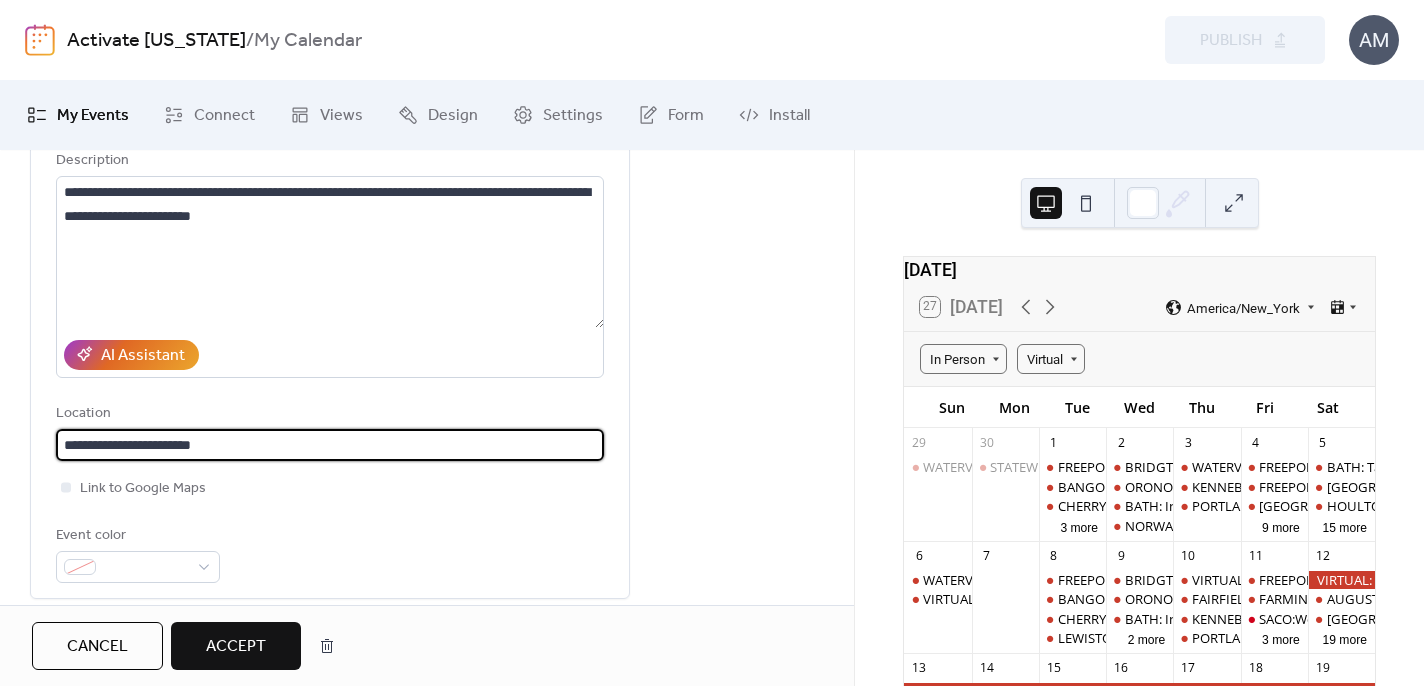 click on "**********" at bounding box center (330, 445) 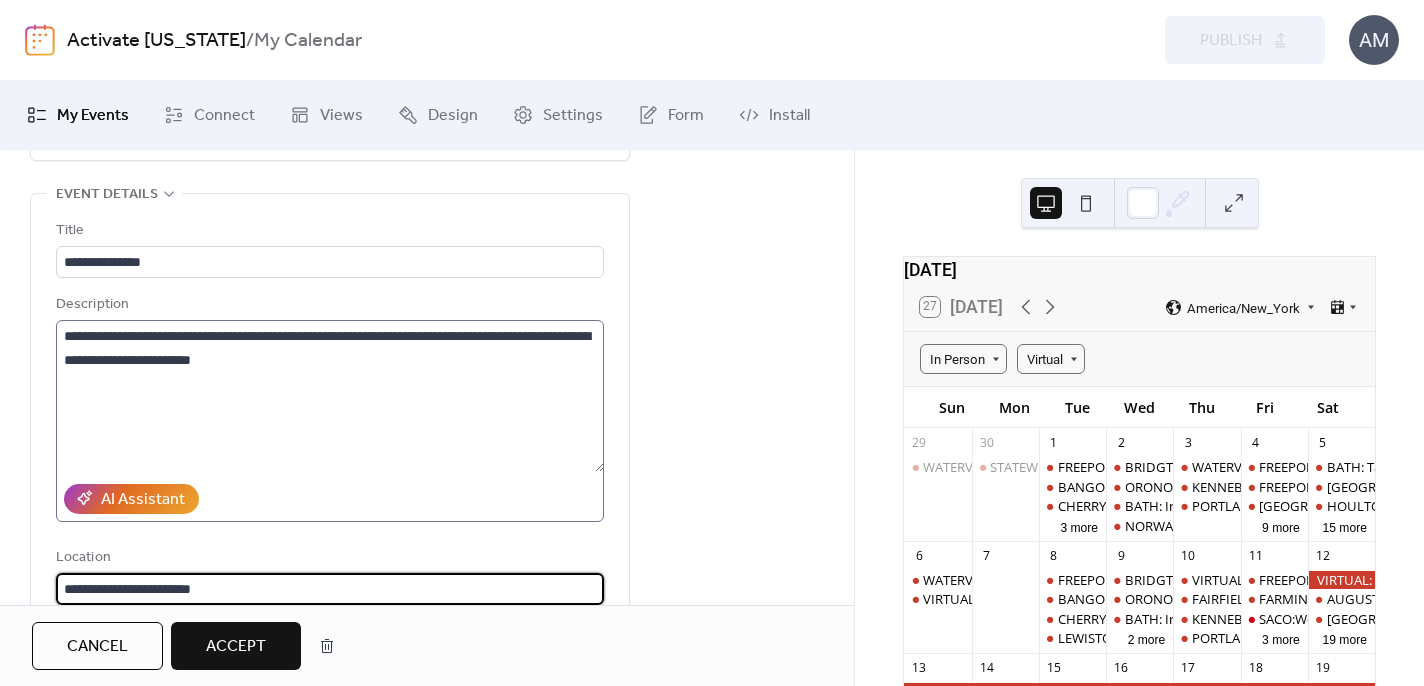 scroll, scrollTop: 180, scrollLeft: 0, axis: vertical 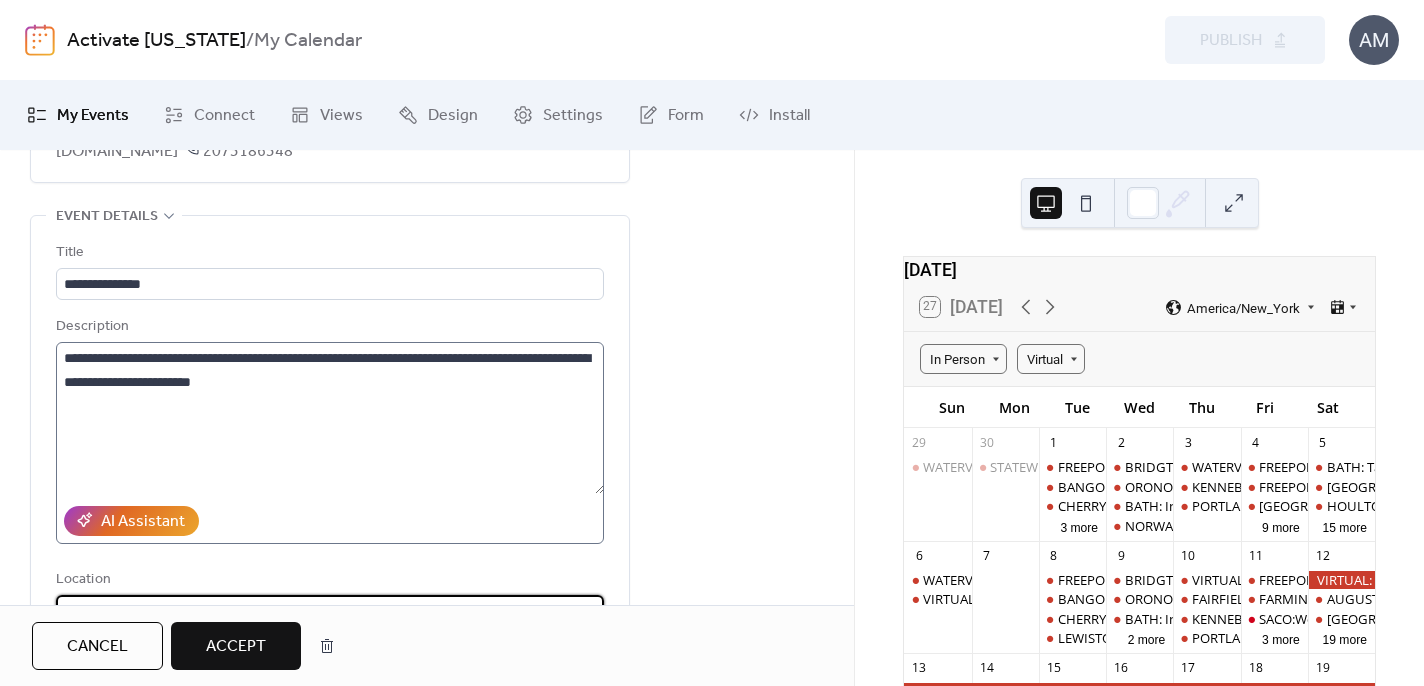 type on "**********" 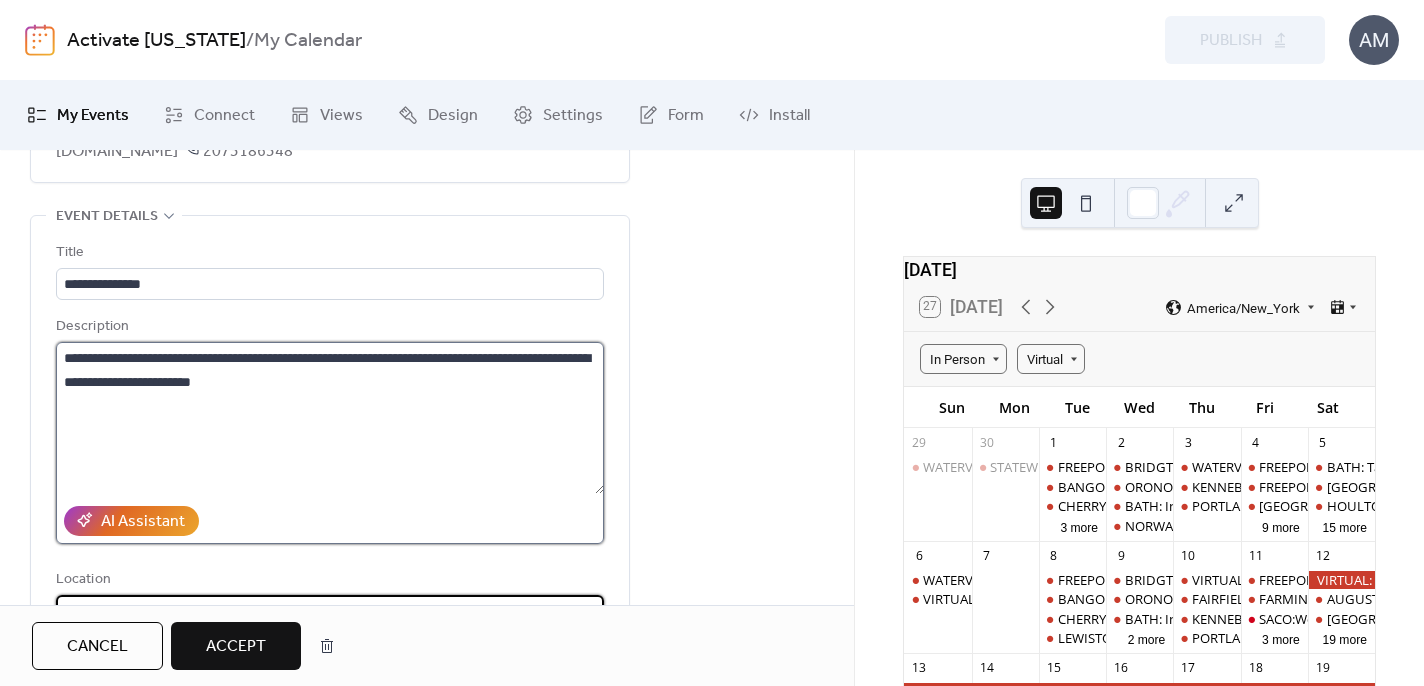 click on "**********" at bounding box center (330, 418) 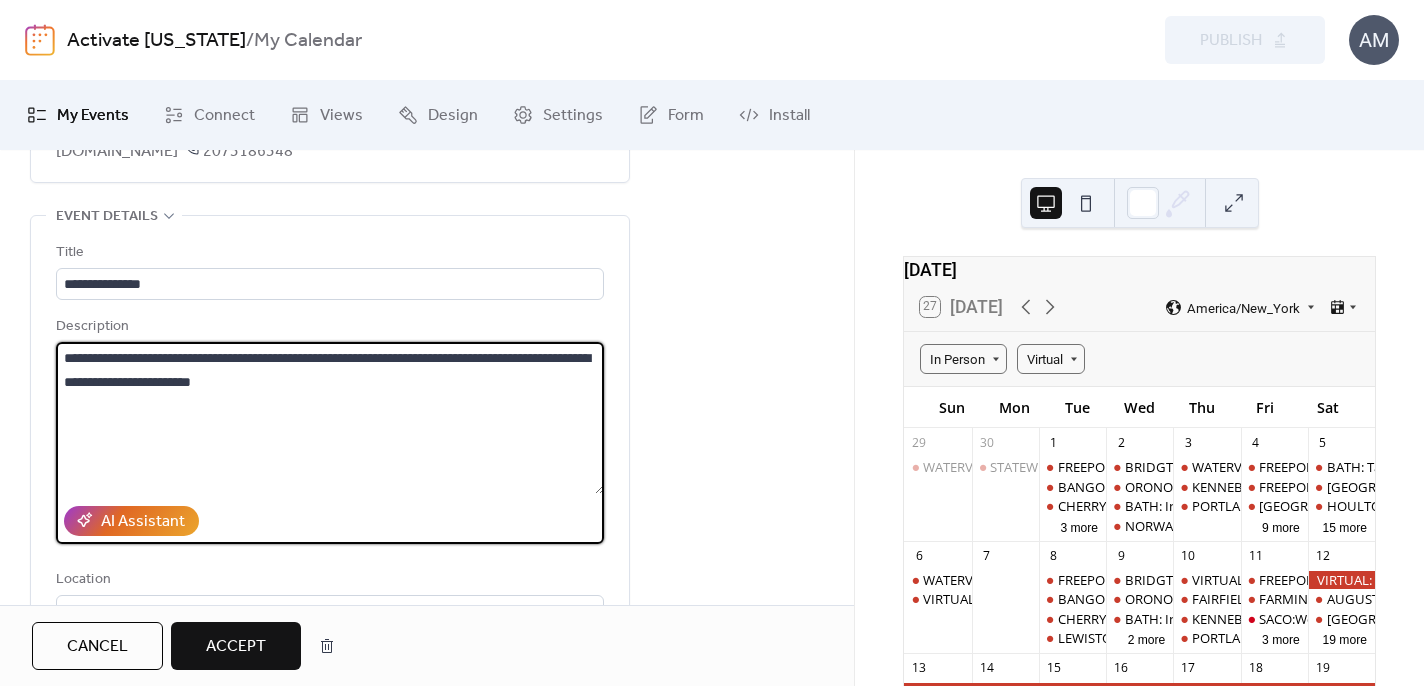 click on "**********" at bounding box center (330, 418) 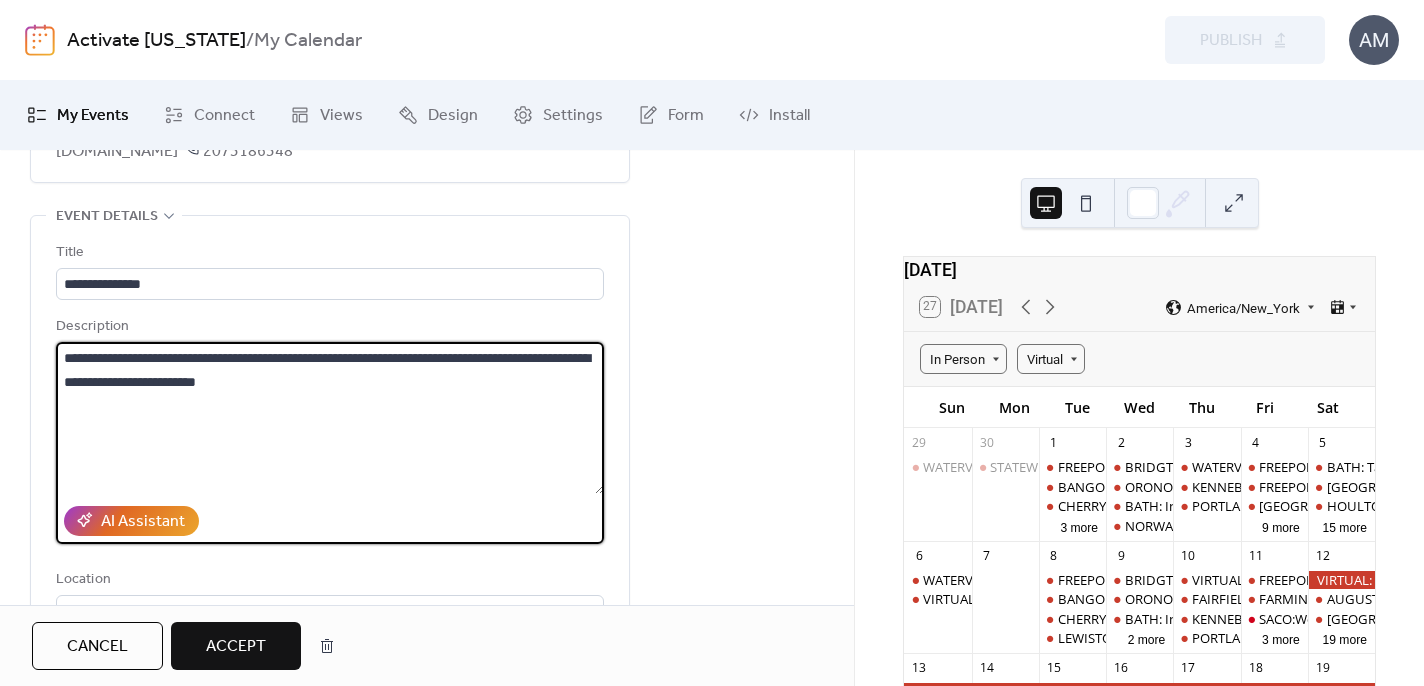 click on "**********" at bounding box center [330, 418] 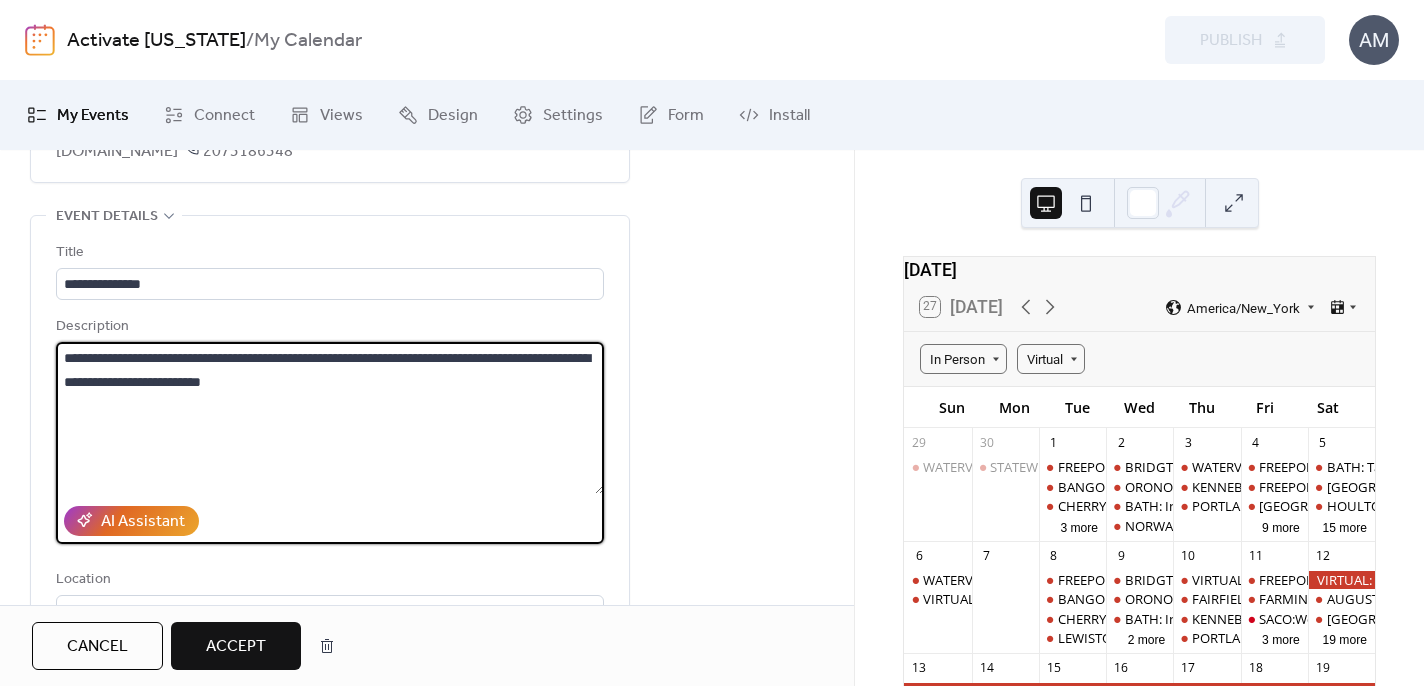 click on "**********" at bounding box center [330, 418] 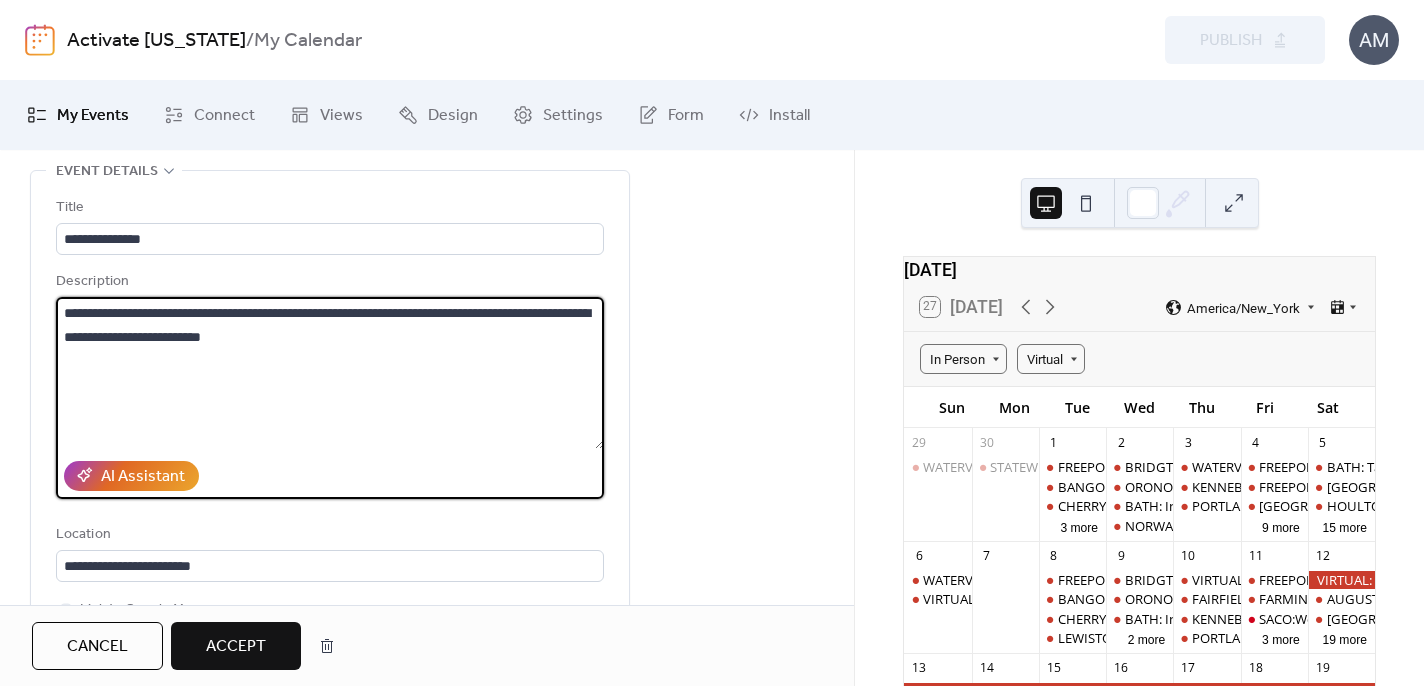scroll, scrollTop: 252, scrollLeft: 0, axis: vertical 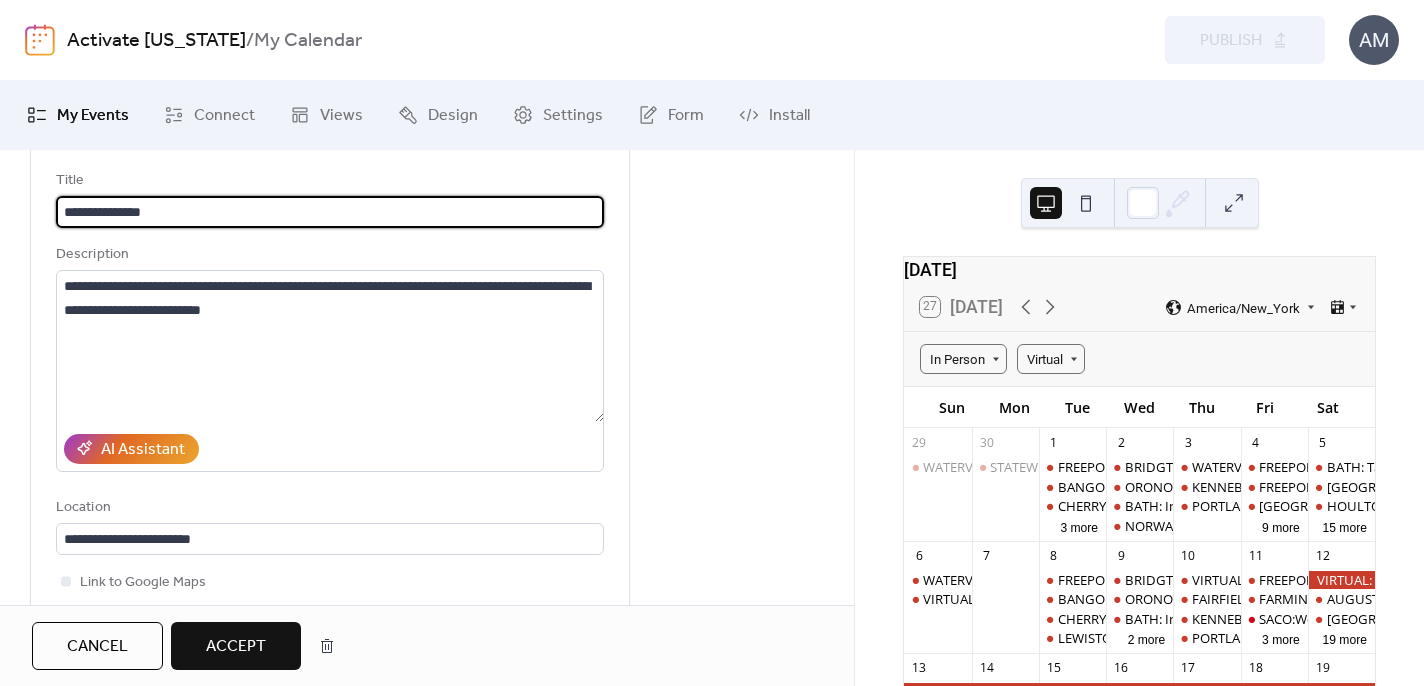 click on "**********" at bounding box center [330, 212] 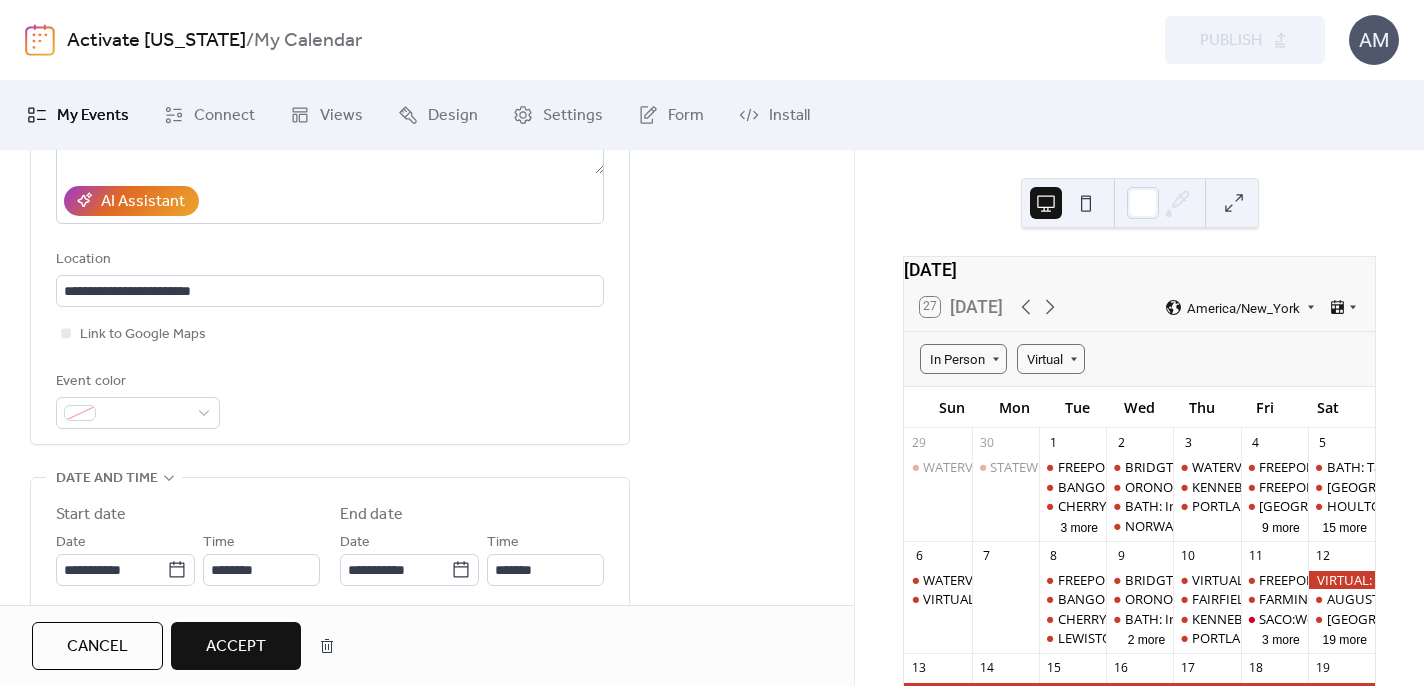 scroll, scrollTop: 299, scrollLeft: 0, axis: vertical 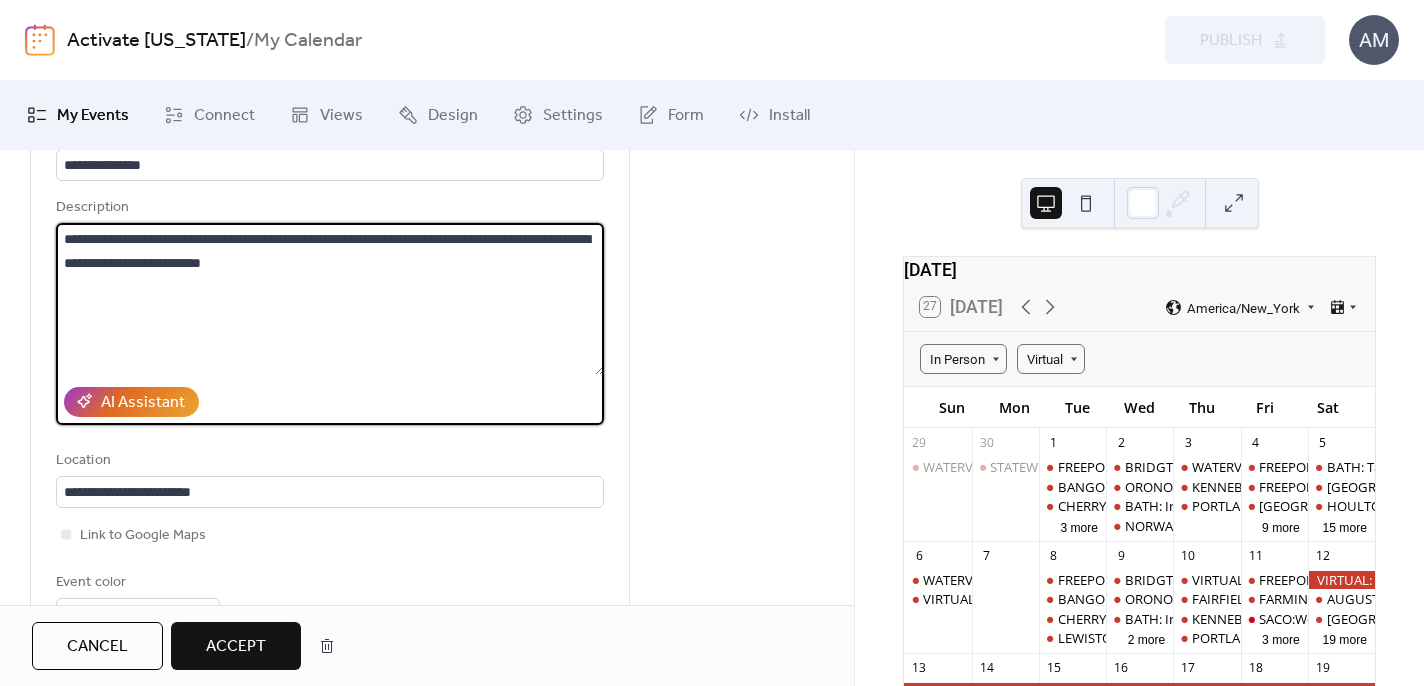 click on "**********" at bounding box center (330, 299) 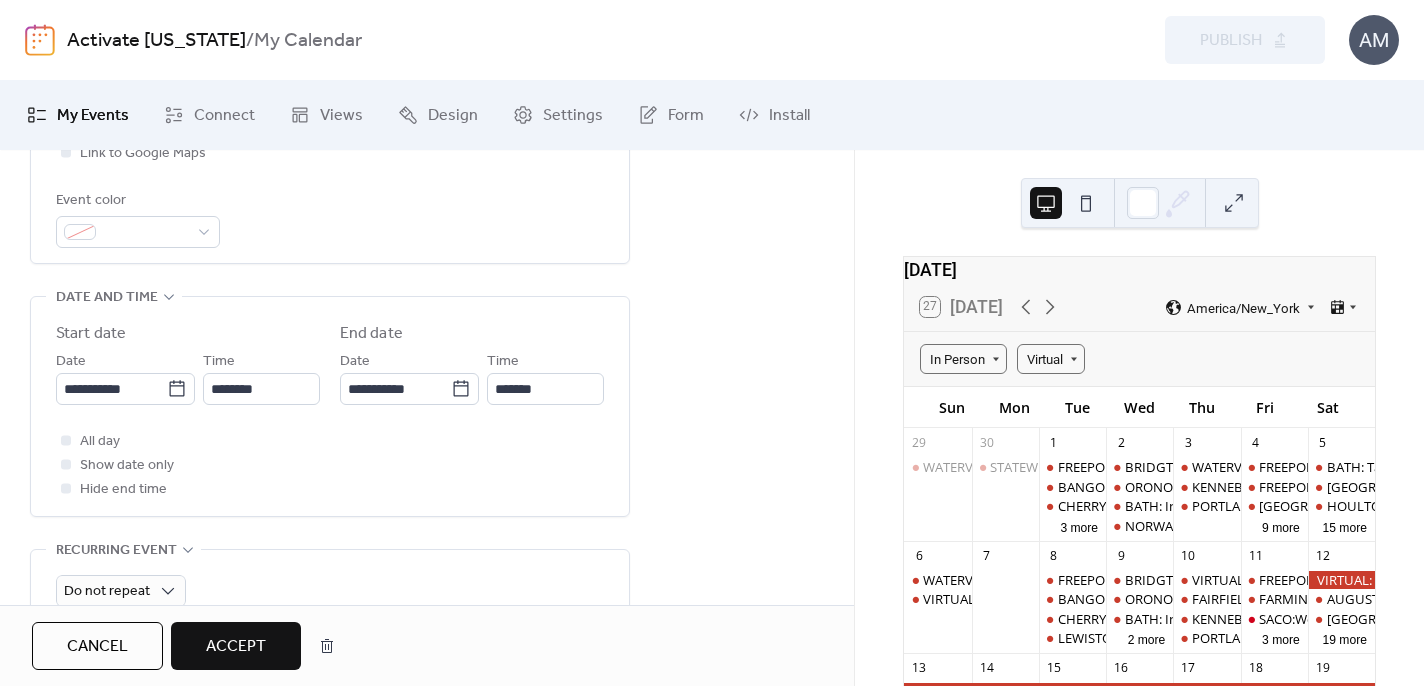 scroll, scrollTop: 684, scrollLeft: 0, axis: vertical 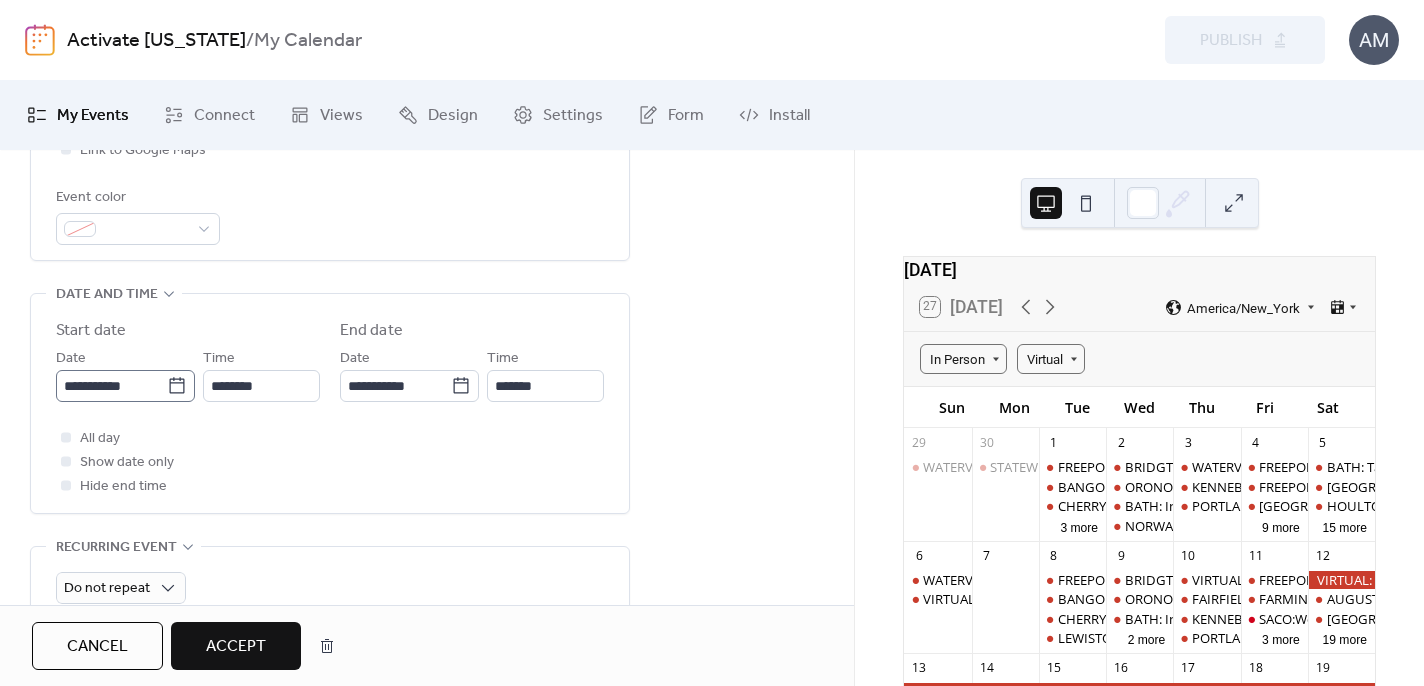 type on "**********" 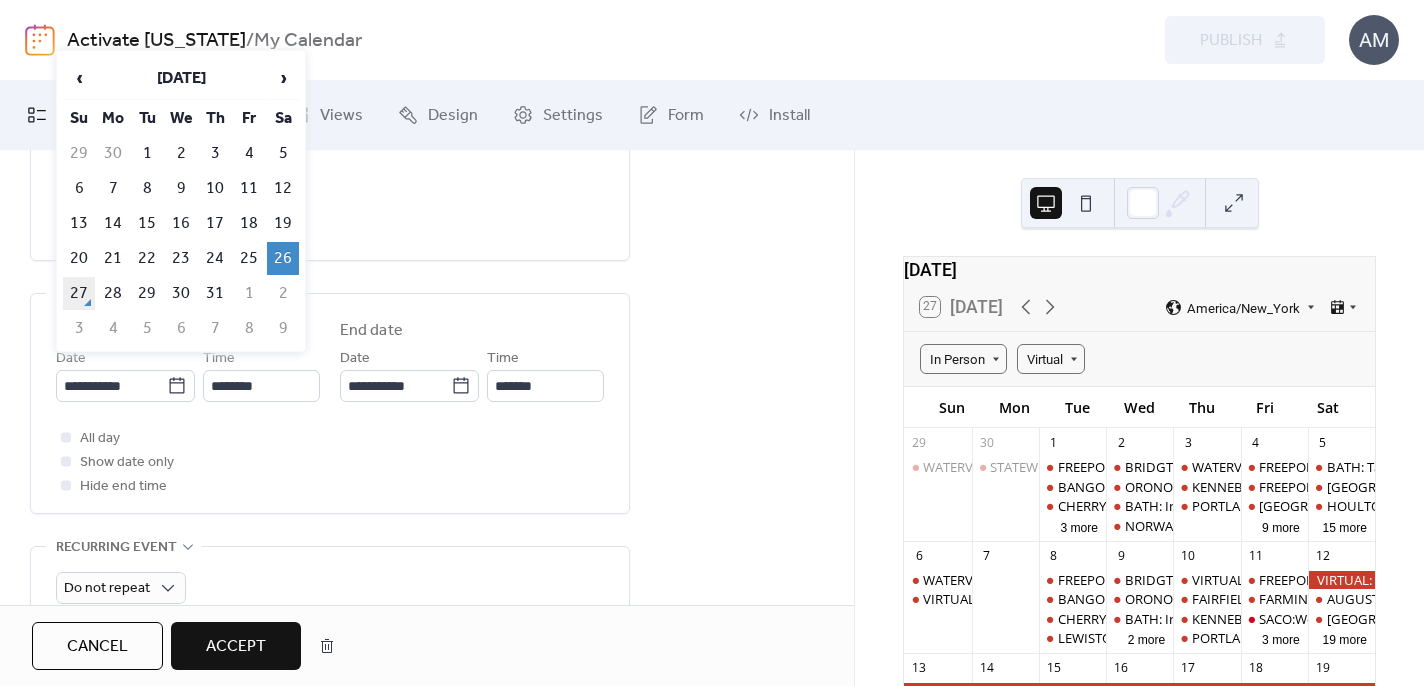 click on "27" at bounding box center [79, 293] 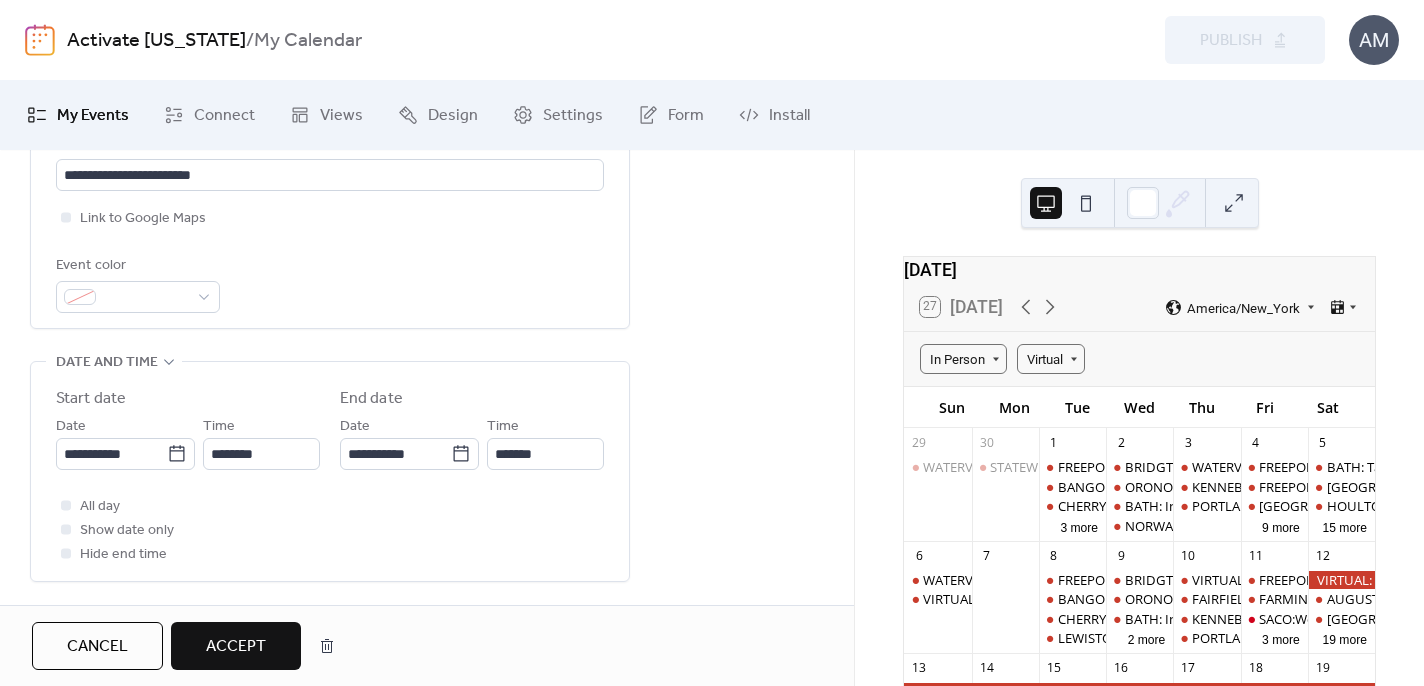 scroll, scrollTop: 617, scrollLeft: 0, axis: vertical 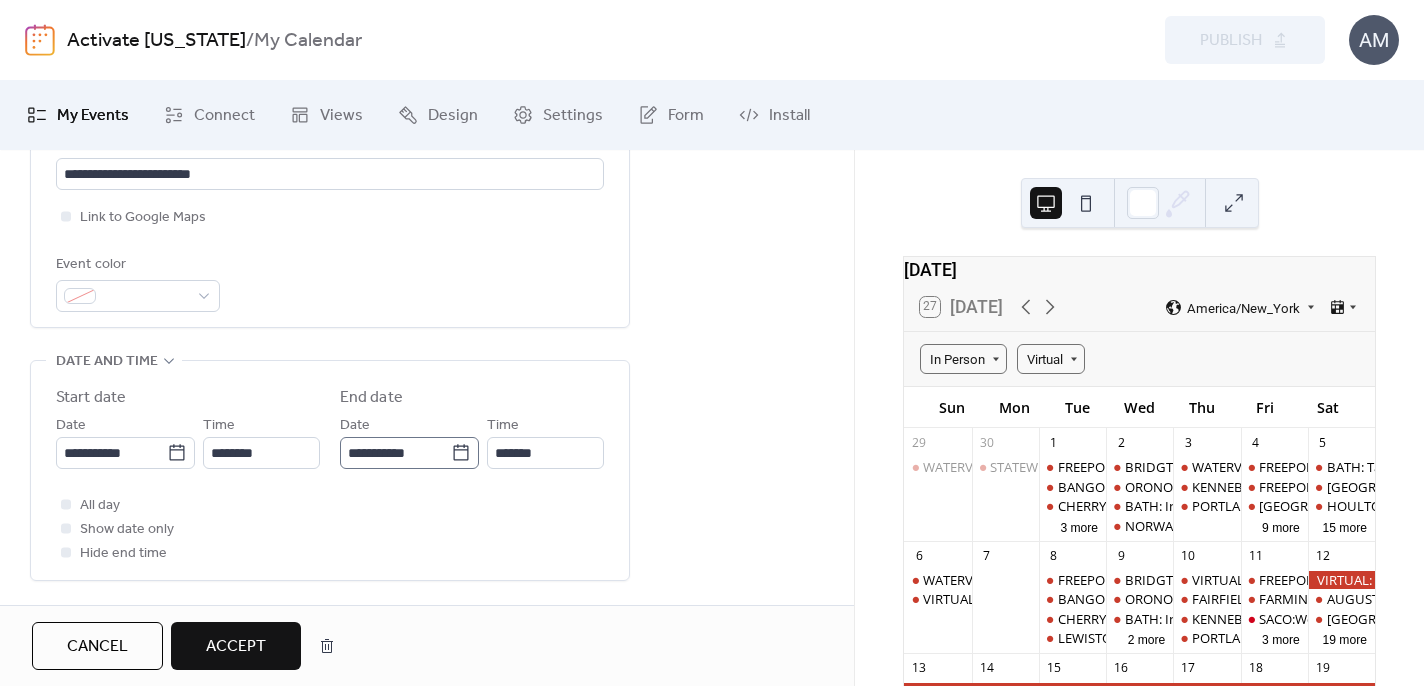 click 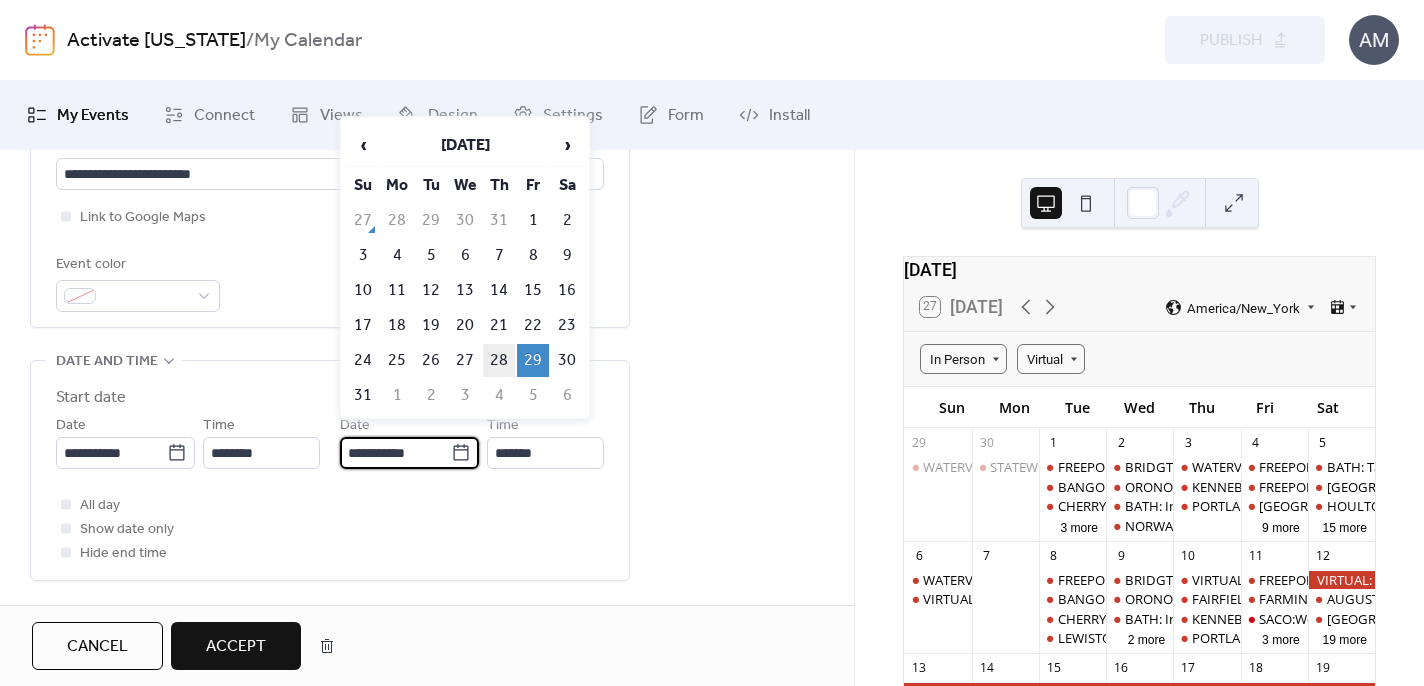 click on "28" at bounding box center (499, 360) 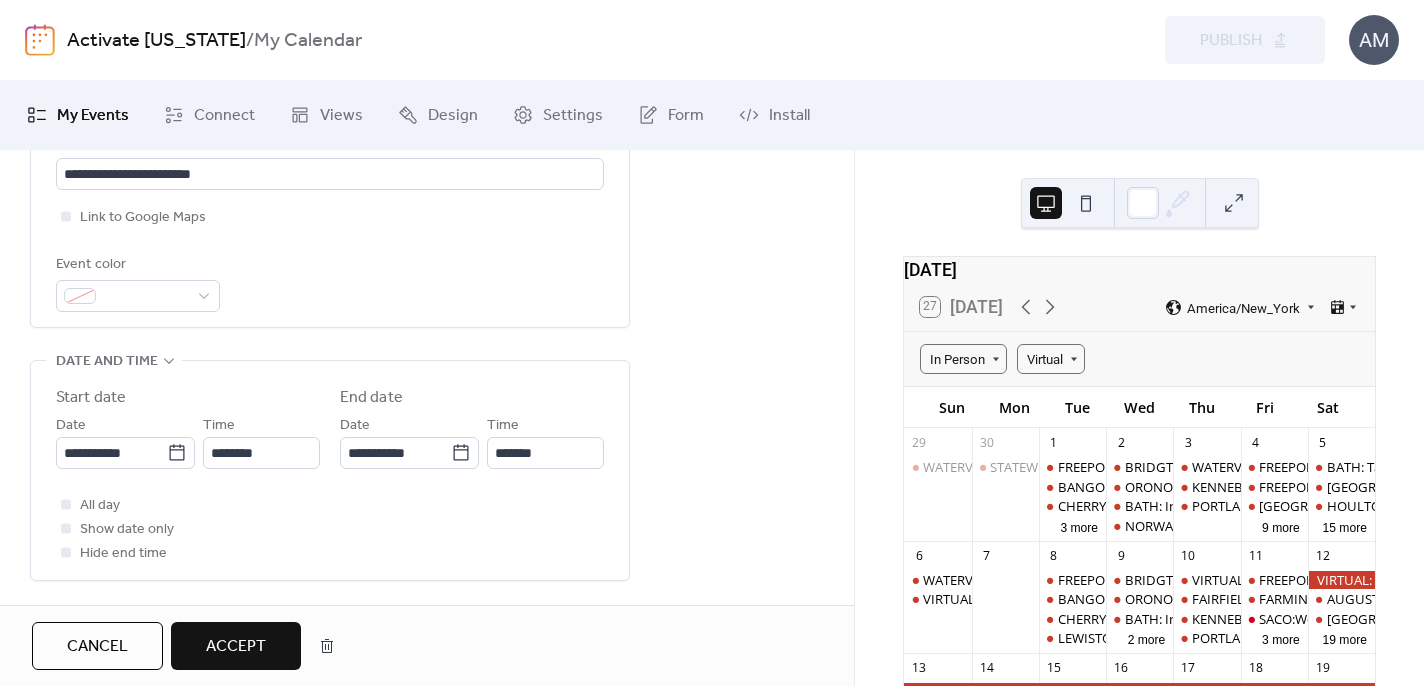 type on "**********" 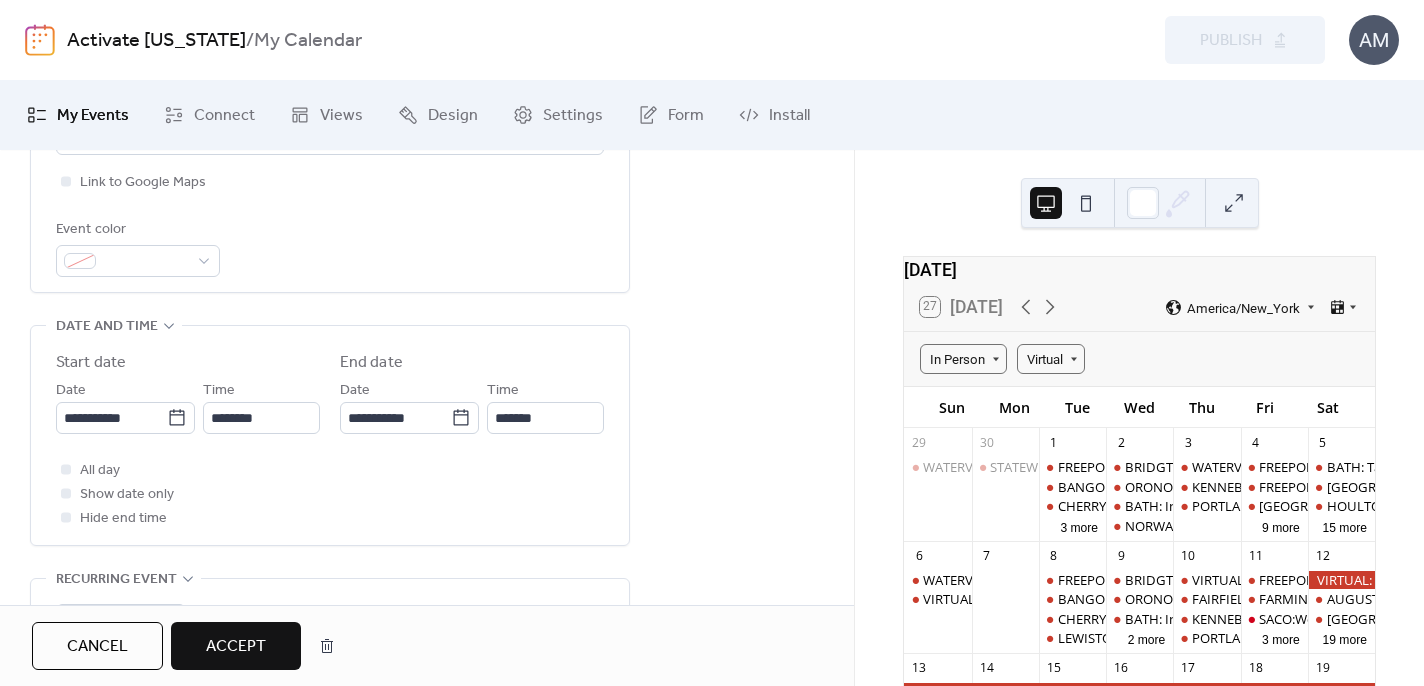 scroll, scrollTop: 671, scrollLeft: 0, axis: vertical 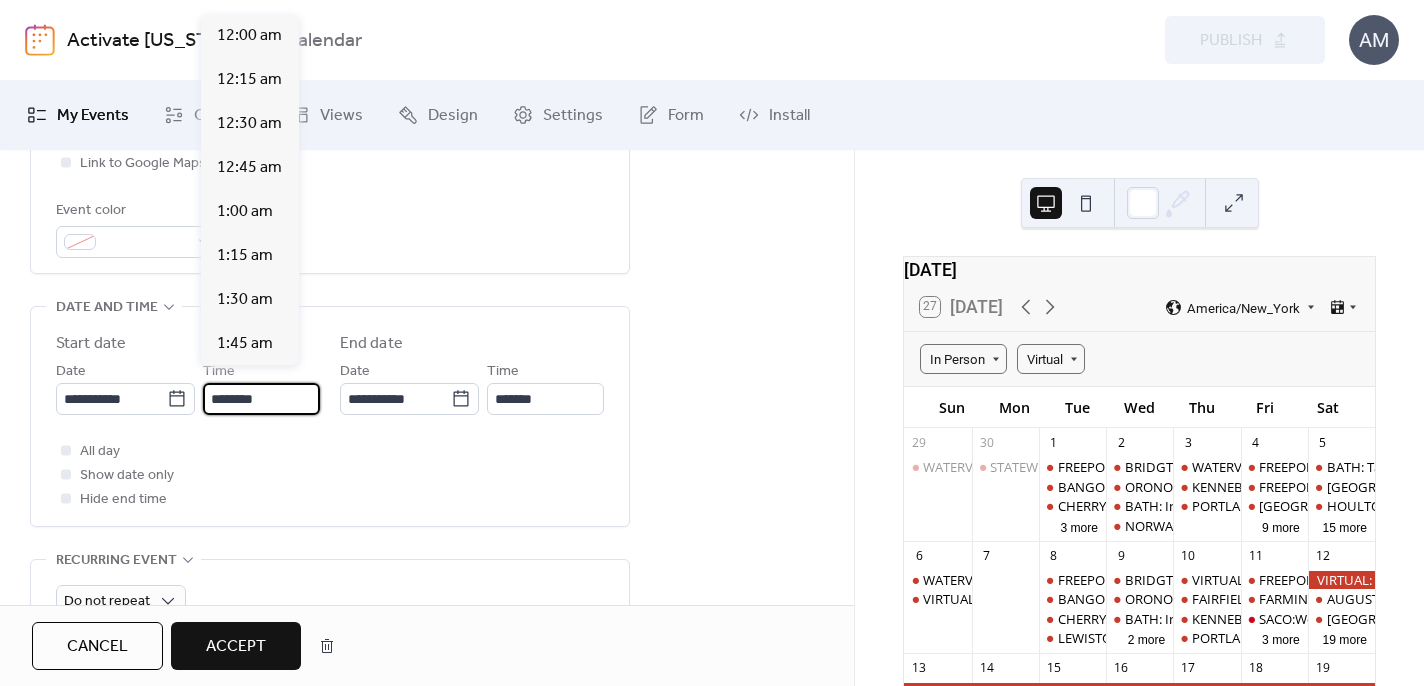 click on "********" at bounding box center (261, 399) 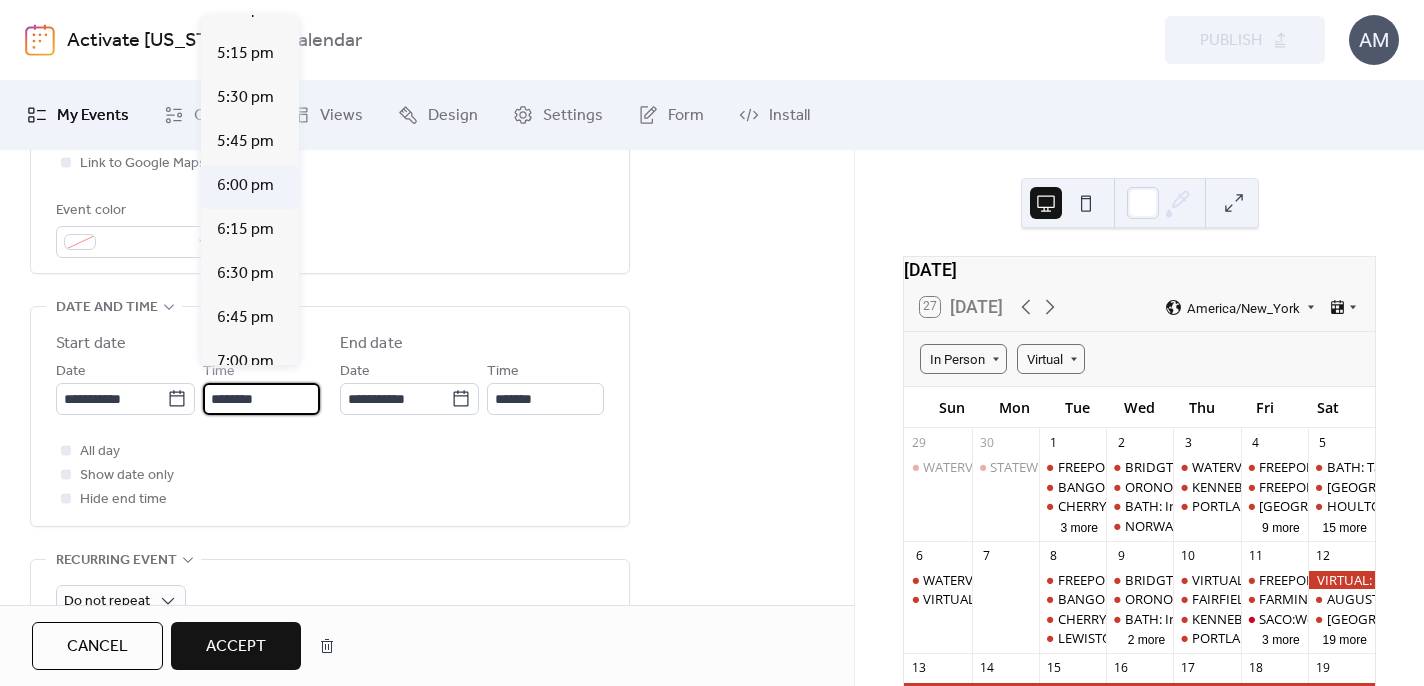 scroll, scrollTop: 3043, scrollLeft: 0, axis: vertical 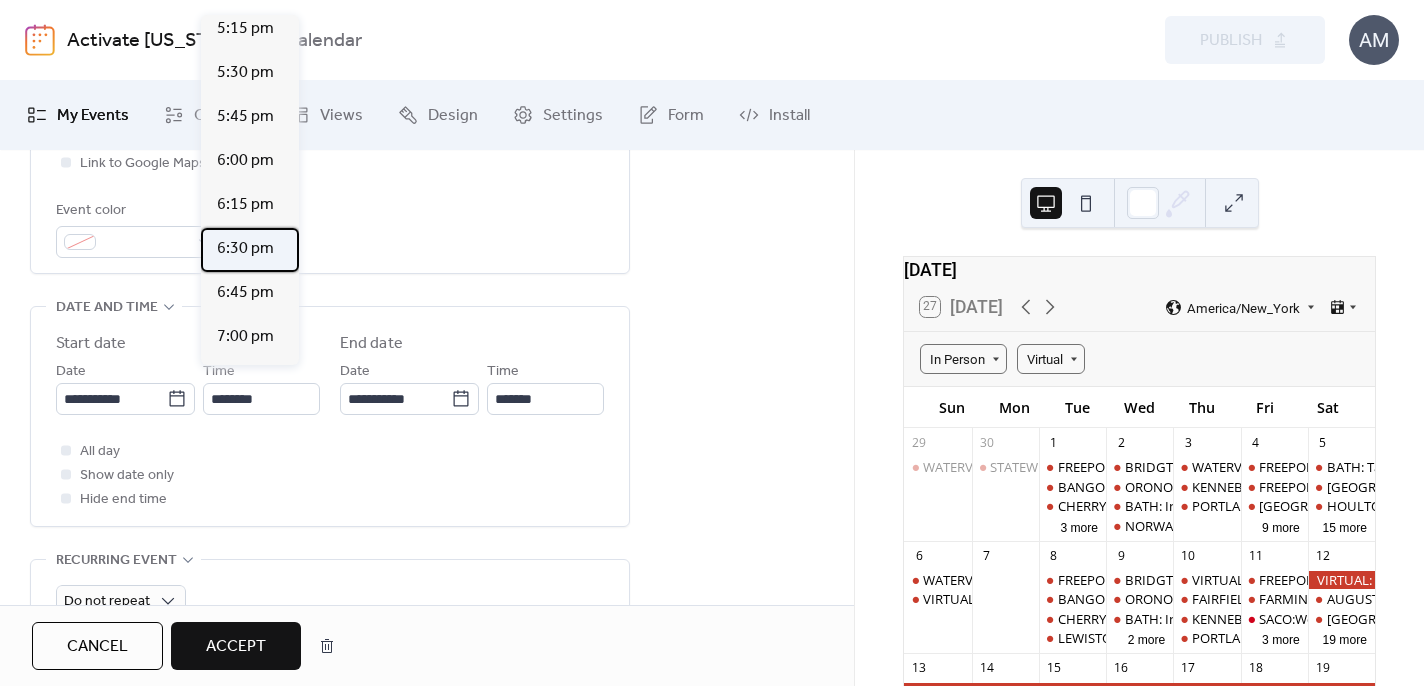 click on "6:30 pm" at bounding box center (245, 249) 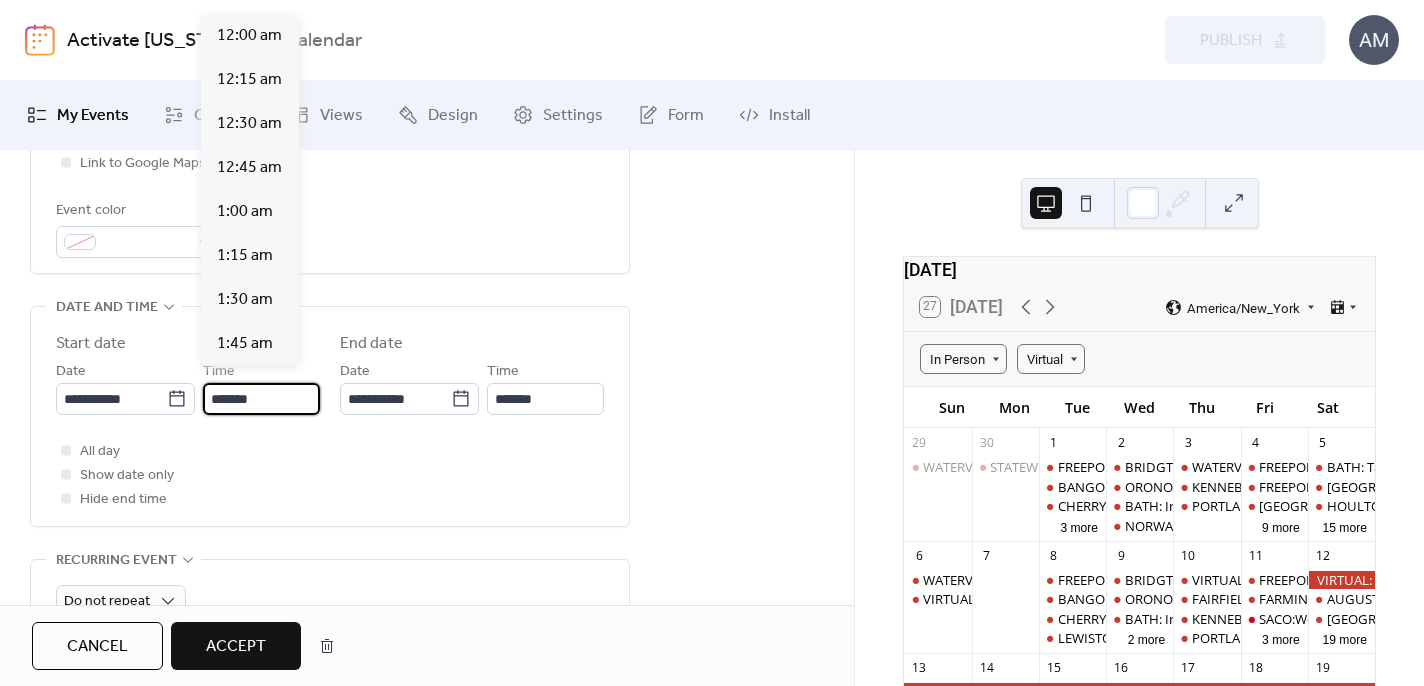click on "*******" at bounding box center [261, 399] 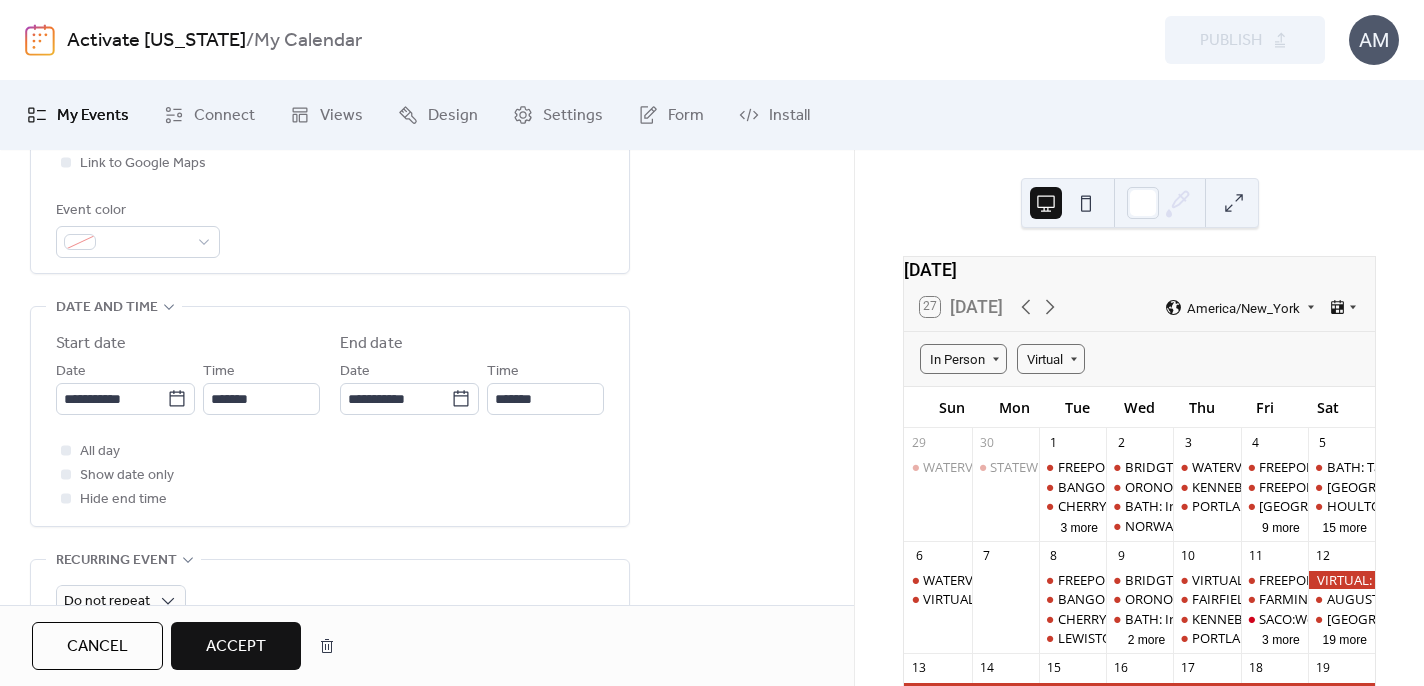 click on "All day Show date only Hide end time" at bounding box center (330, 475) 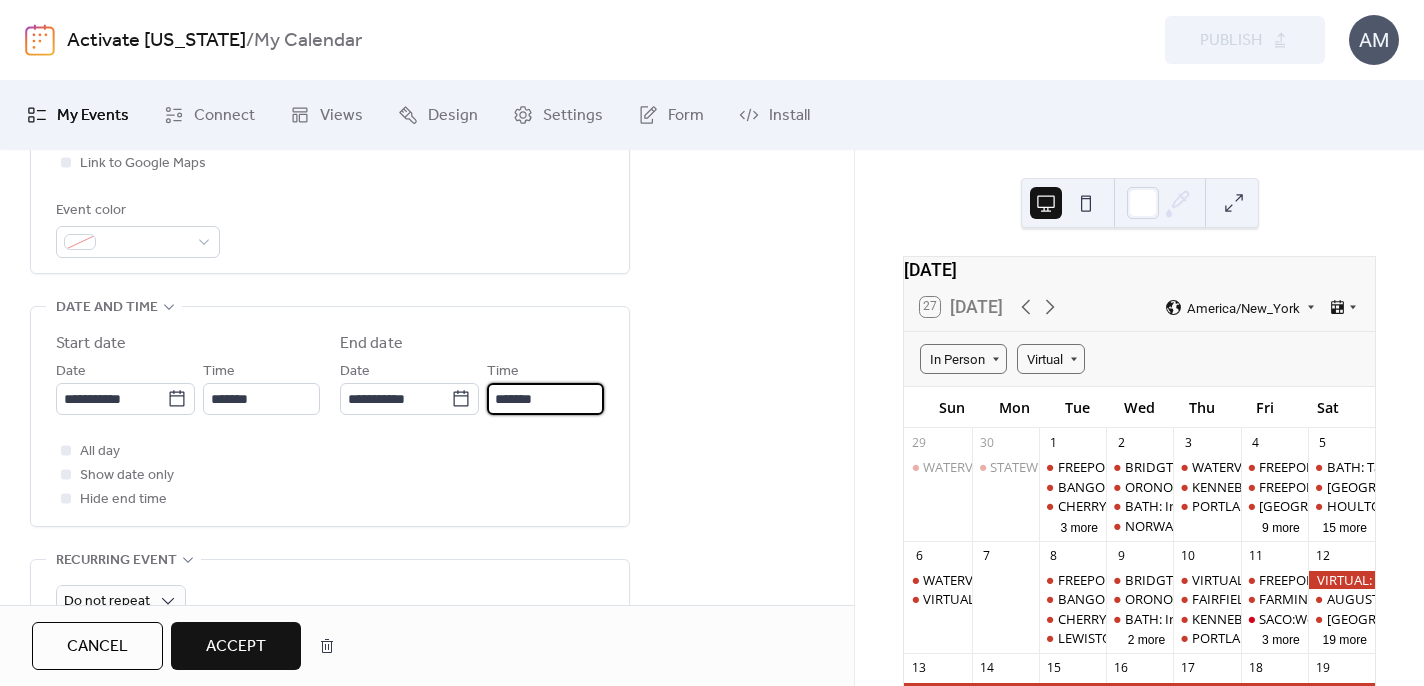 click on "*******" at bounding box center [545, 399] 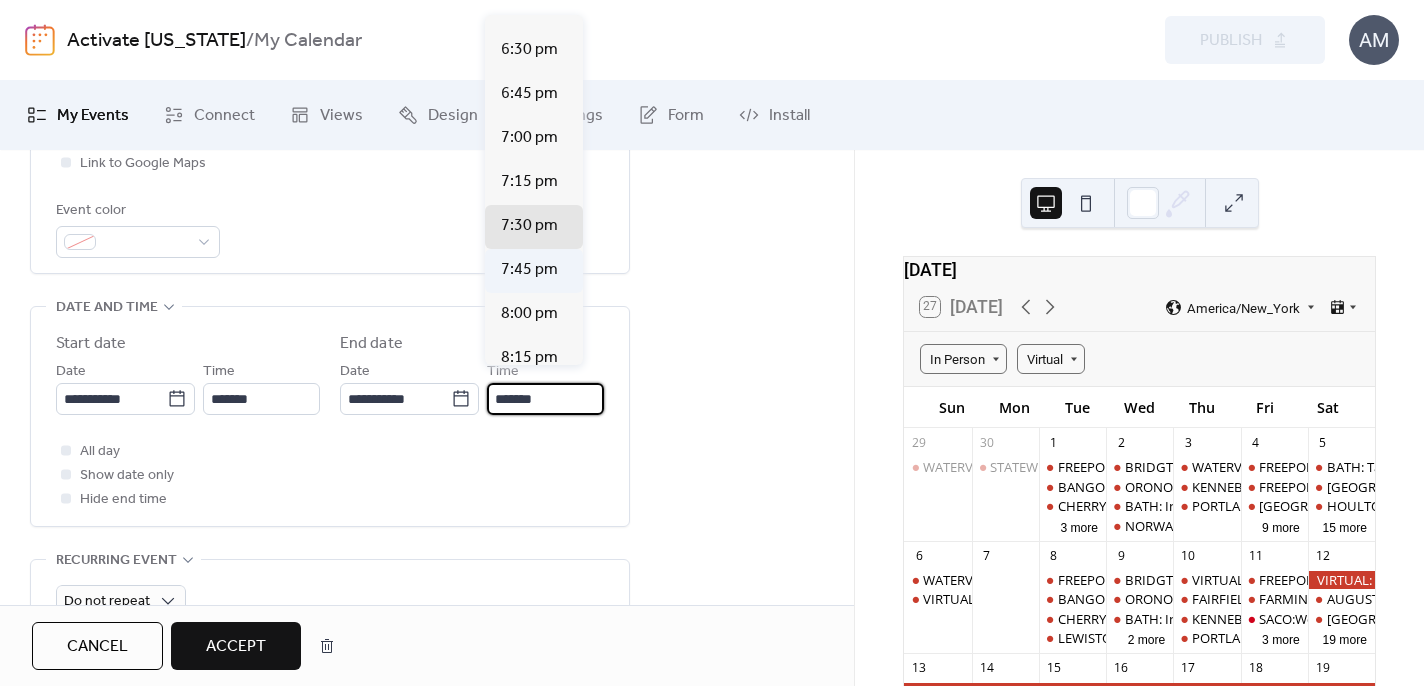 scroll, scrollTop: 3229, scrollLeft: 0, axis: vertical 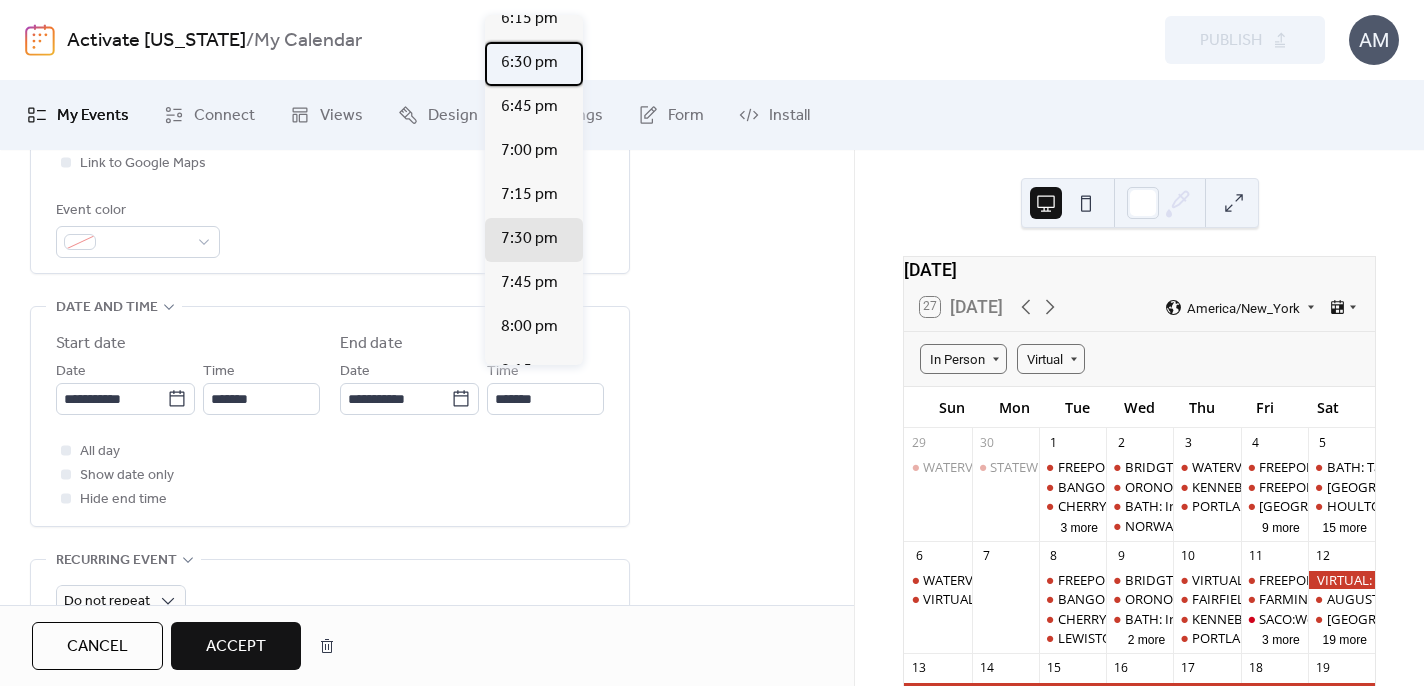 click on "6:30 pm" at bounding box center [529, 63] 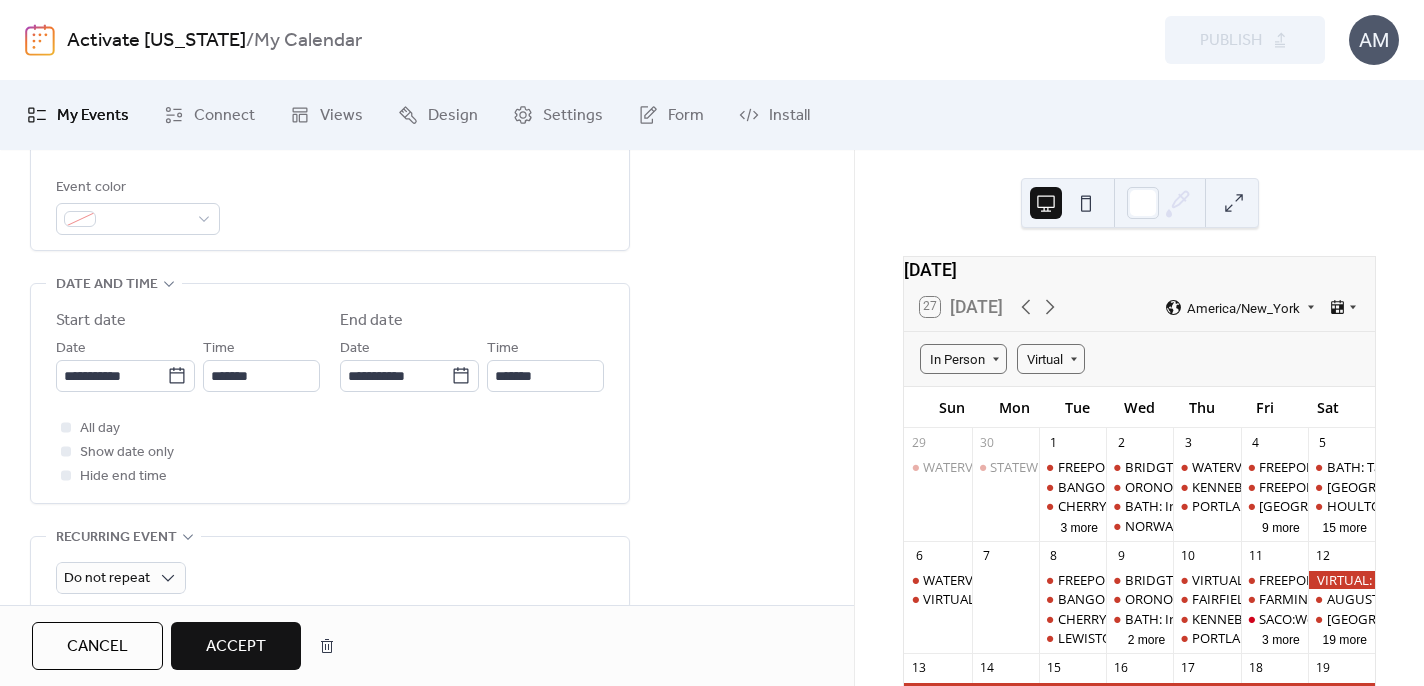 scroll, scrollTop: 703, scrollLeft: 0, axis: vertical 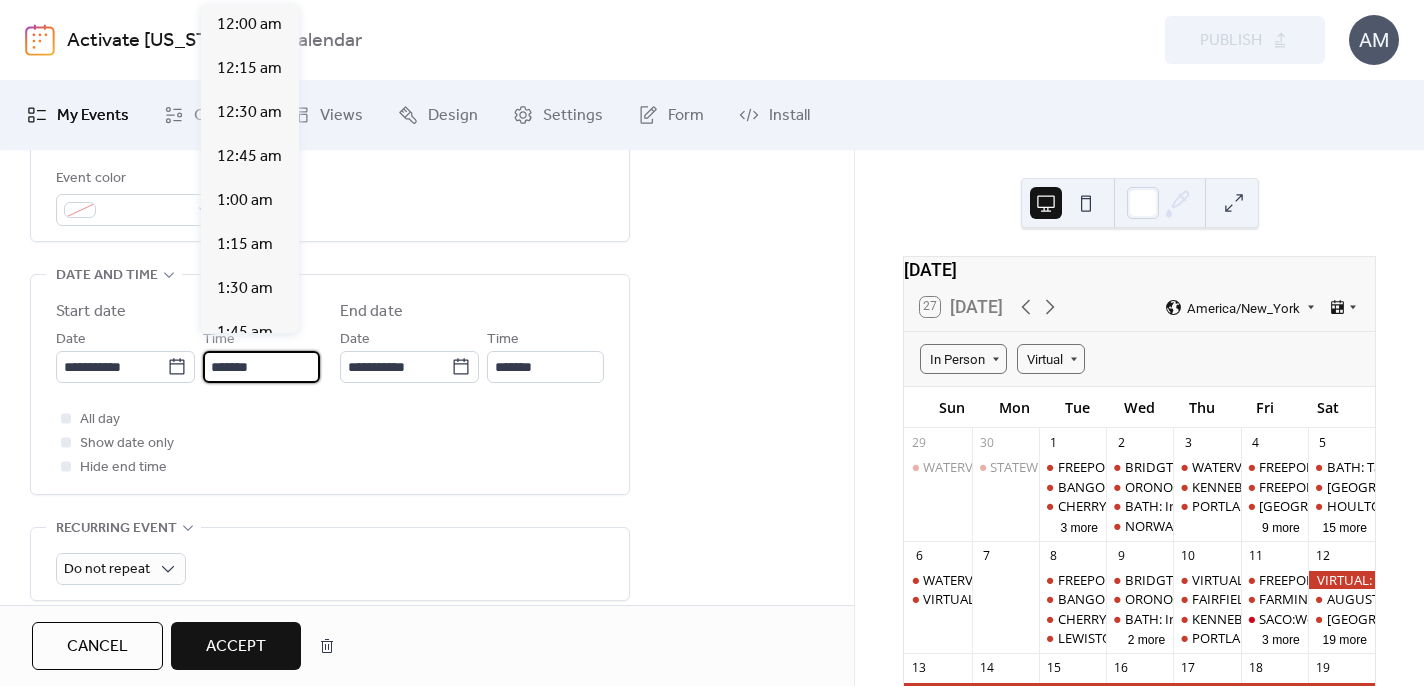 click on "*******" at bounding box center [261, 367] 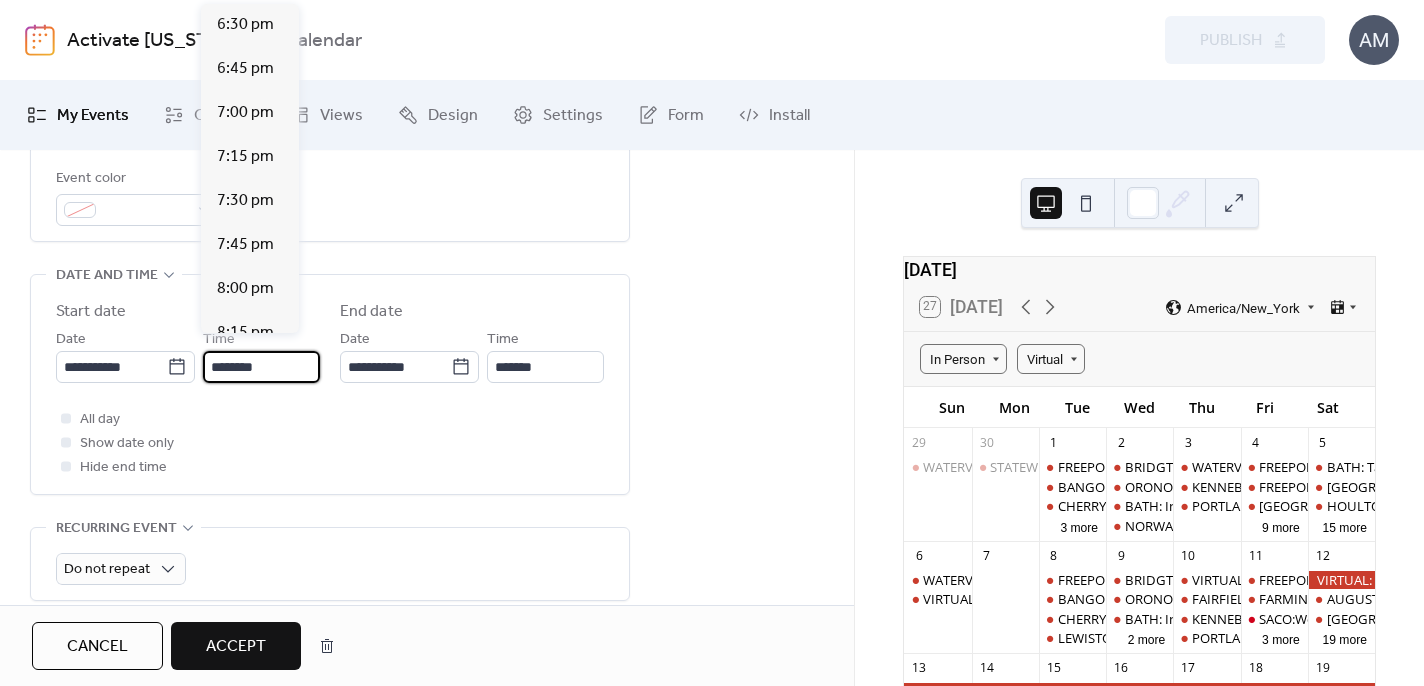type on "*******" 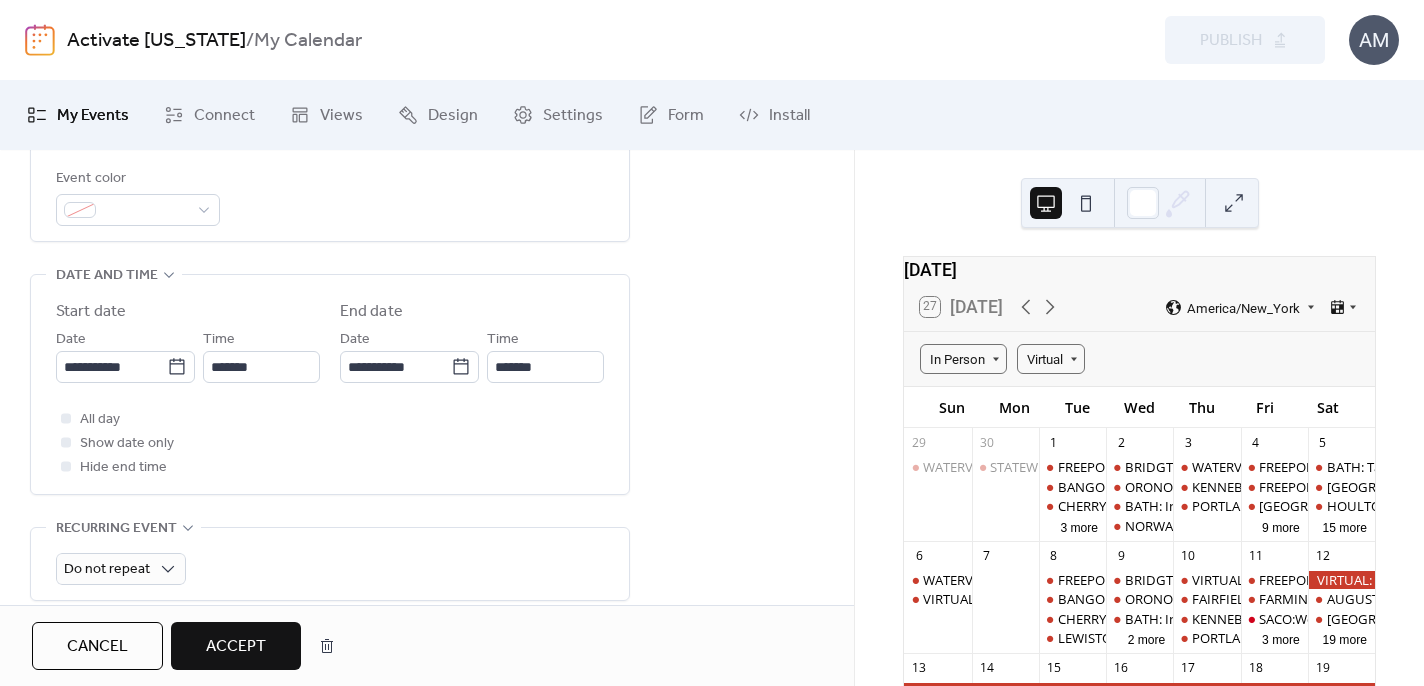 click on "All day Show date only Hide end time" at bounding box center (330, 443) 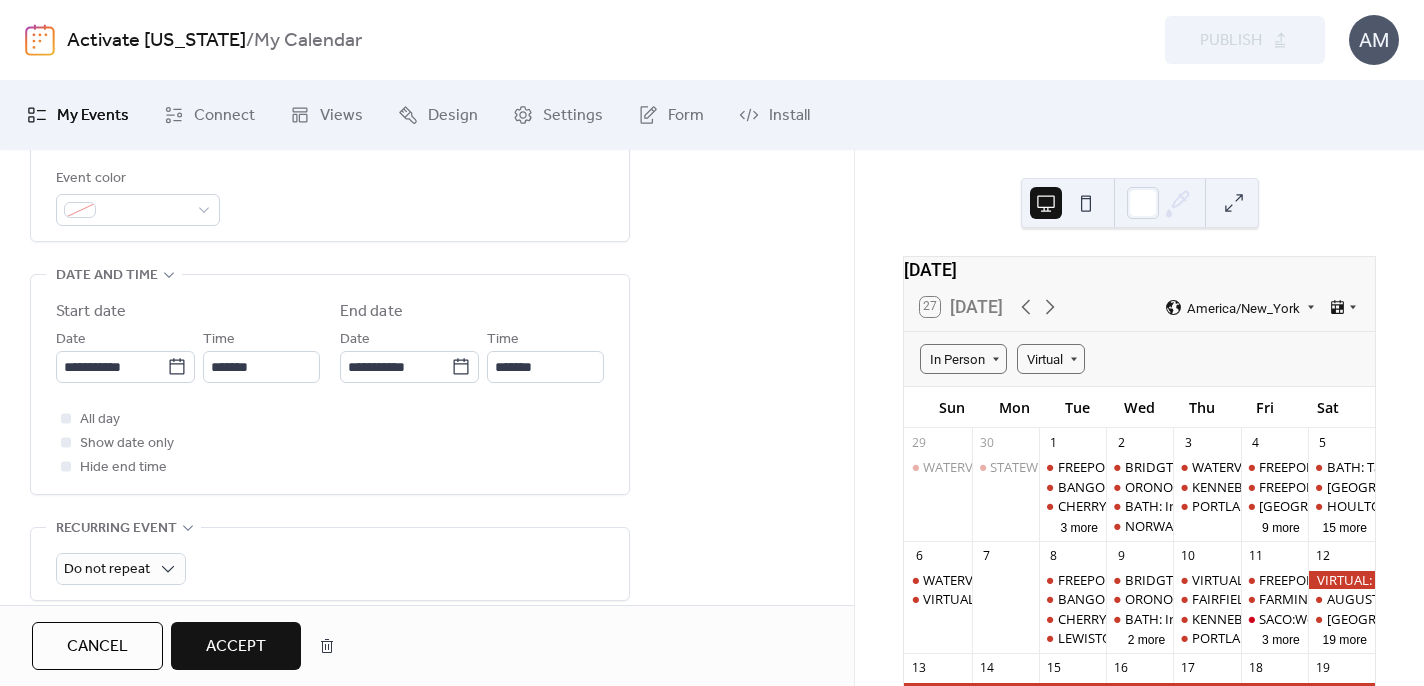 scroll, scrollTop: 718, scrollLeft: 0, axis: vertical 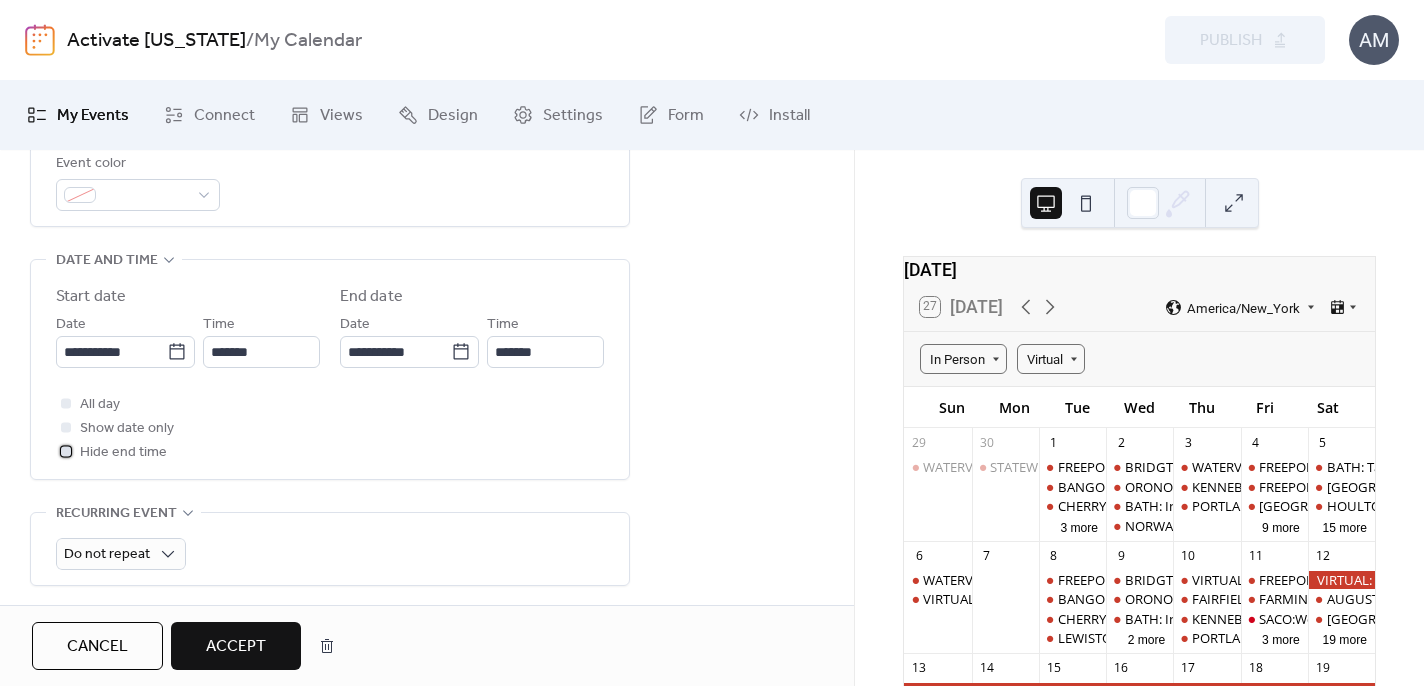 click at bounding box center (66, 451) 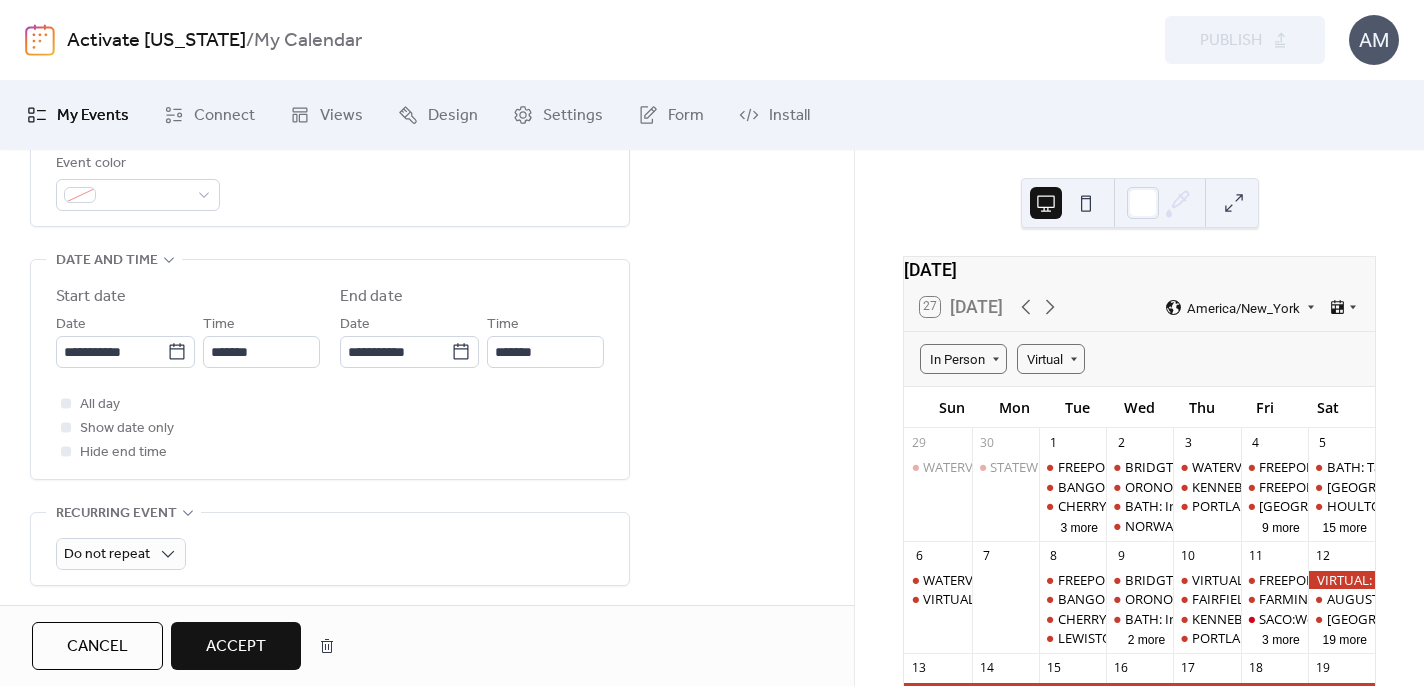 click 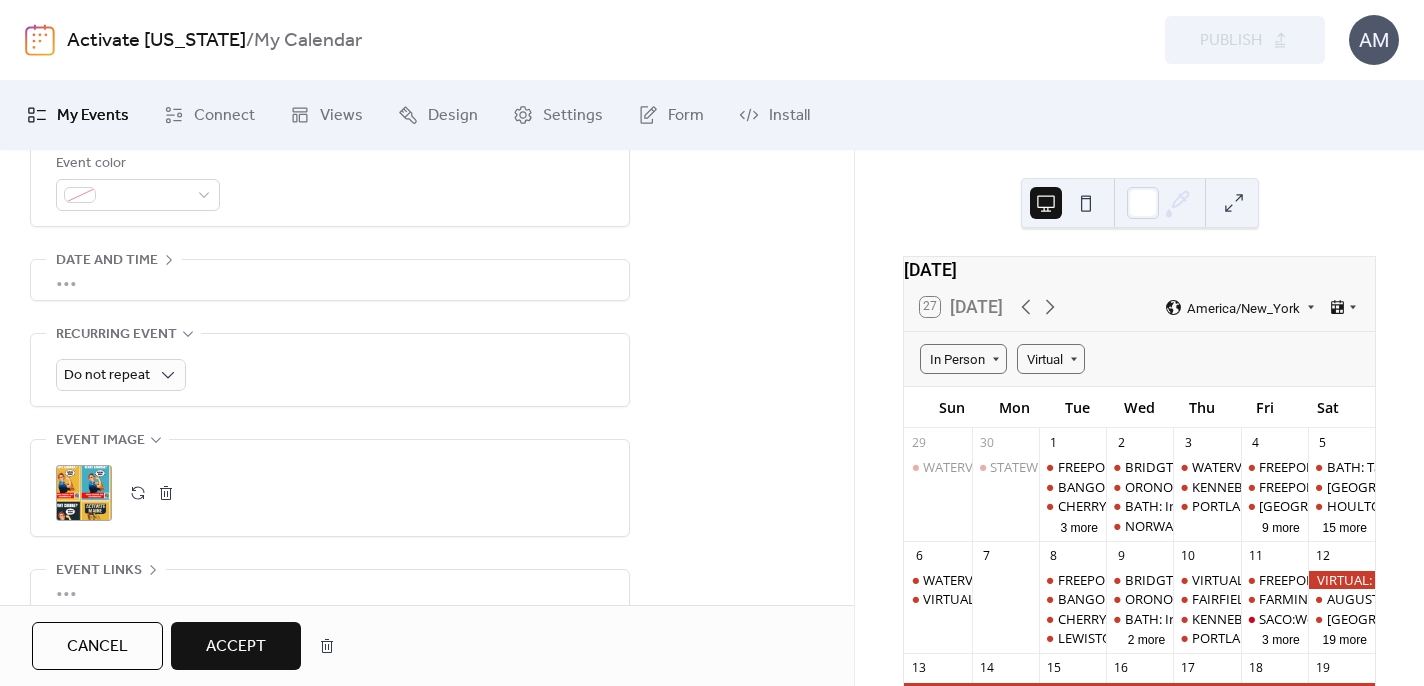click on "•••" at bounding box center (330, 280) 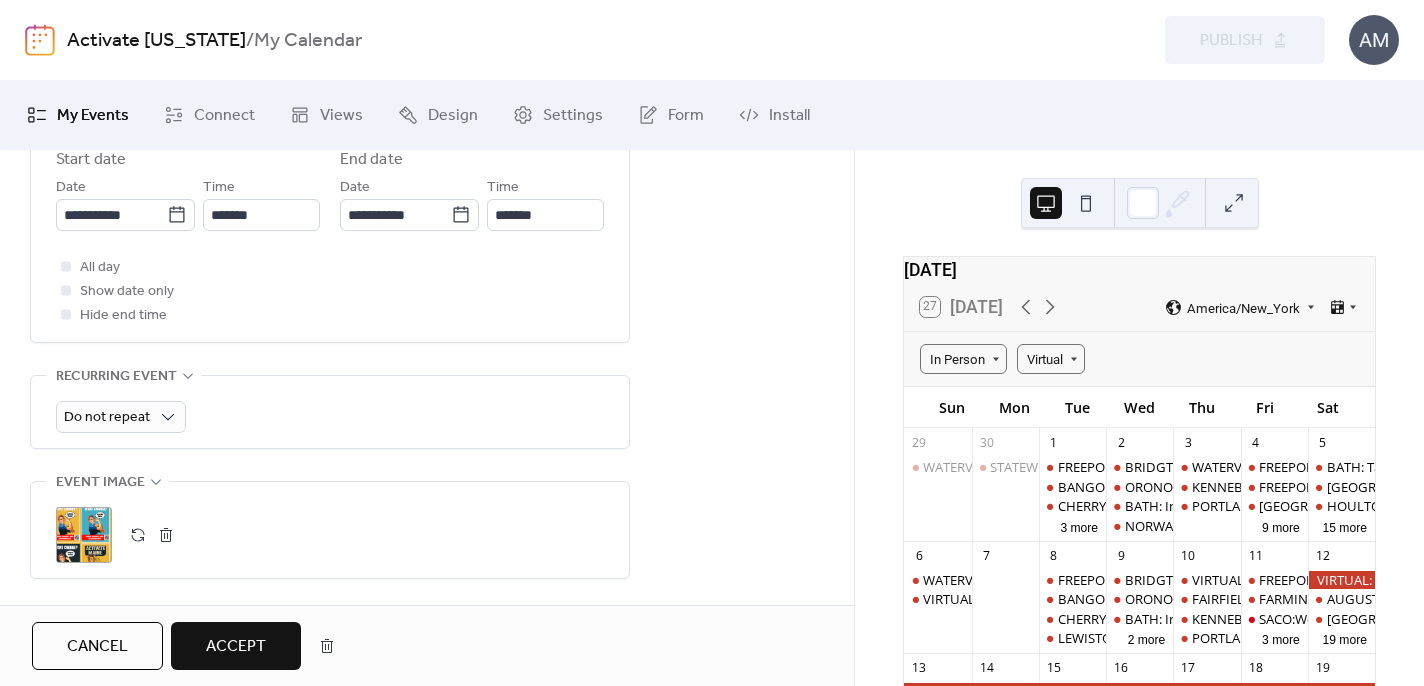 scroll, scrollTop: 857, scrollLeft: 0, axis: vertical 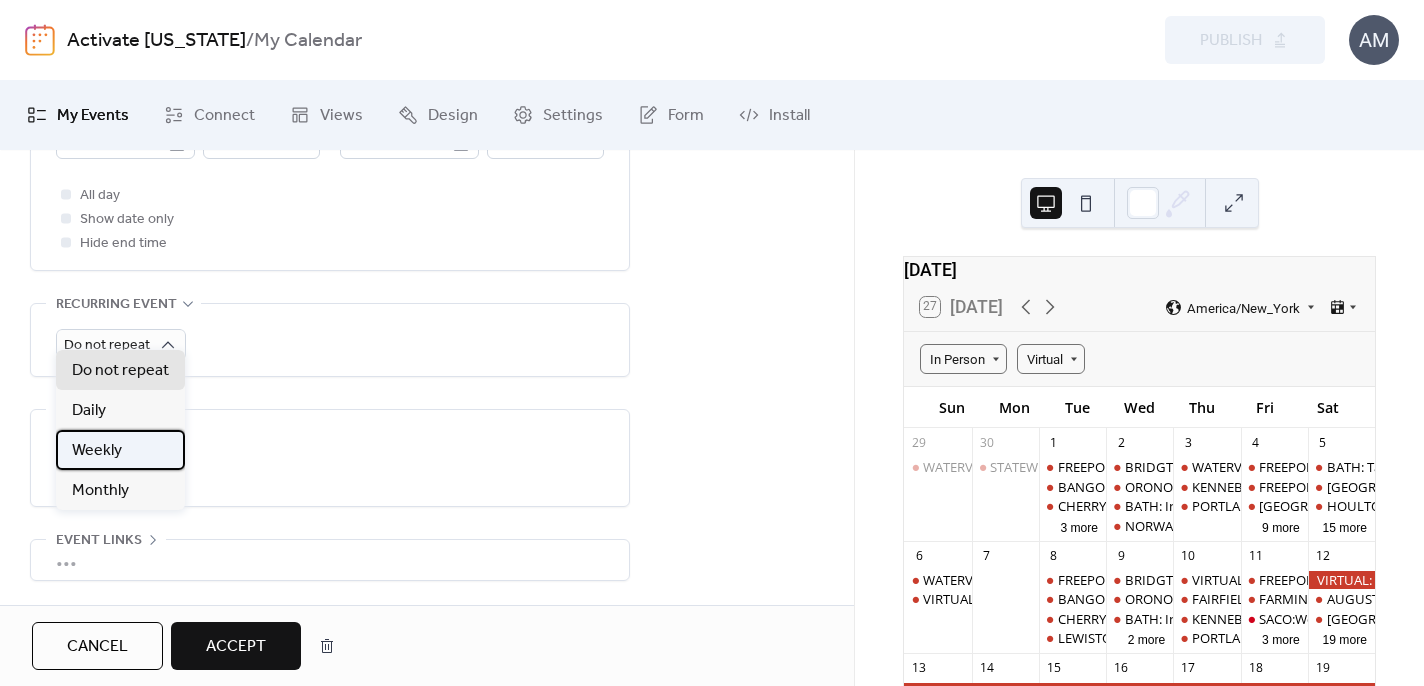 click on "Weekly" at bounding box center (120, 450) 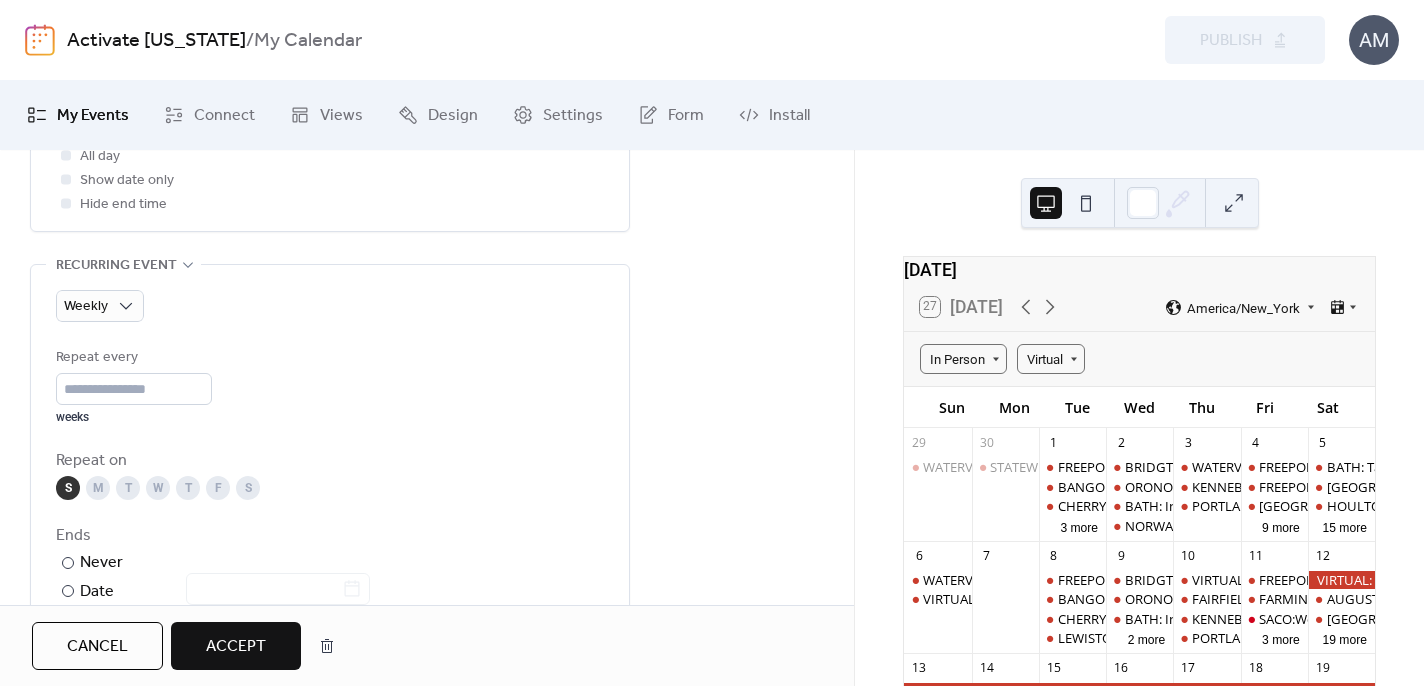 scroll, scrollTop: 967, scrollLeft: 0, axis: vertical 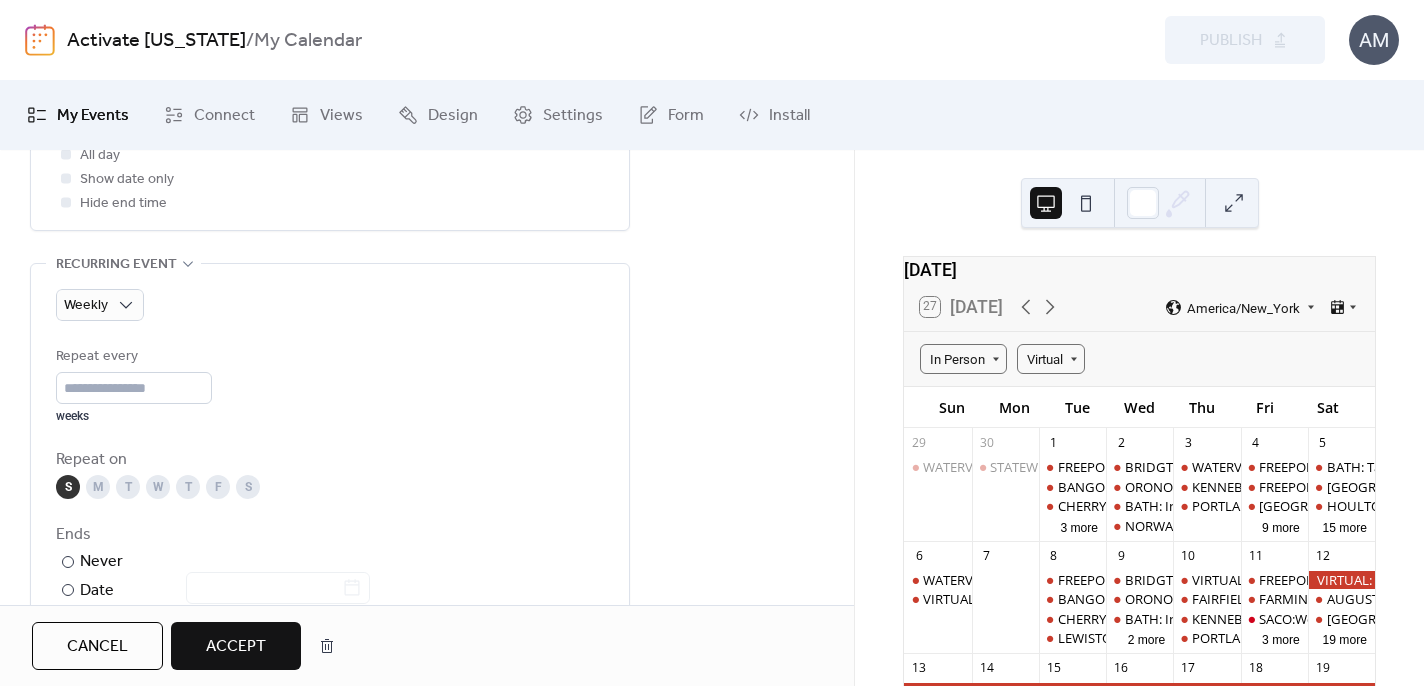click on "M" at bounding box center (98, 487) 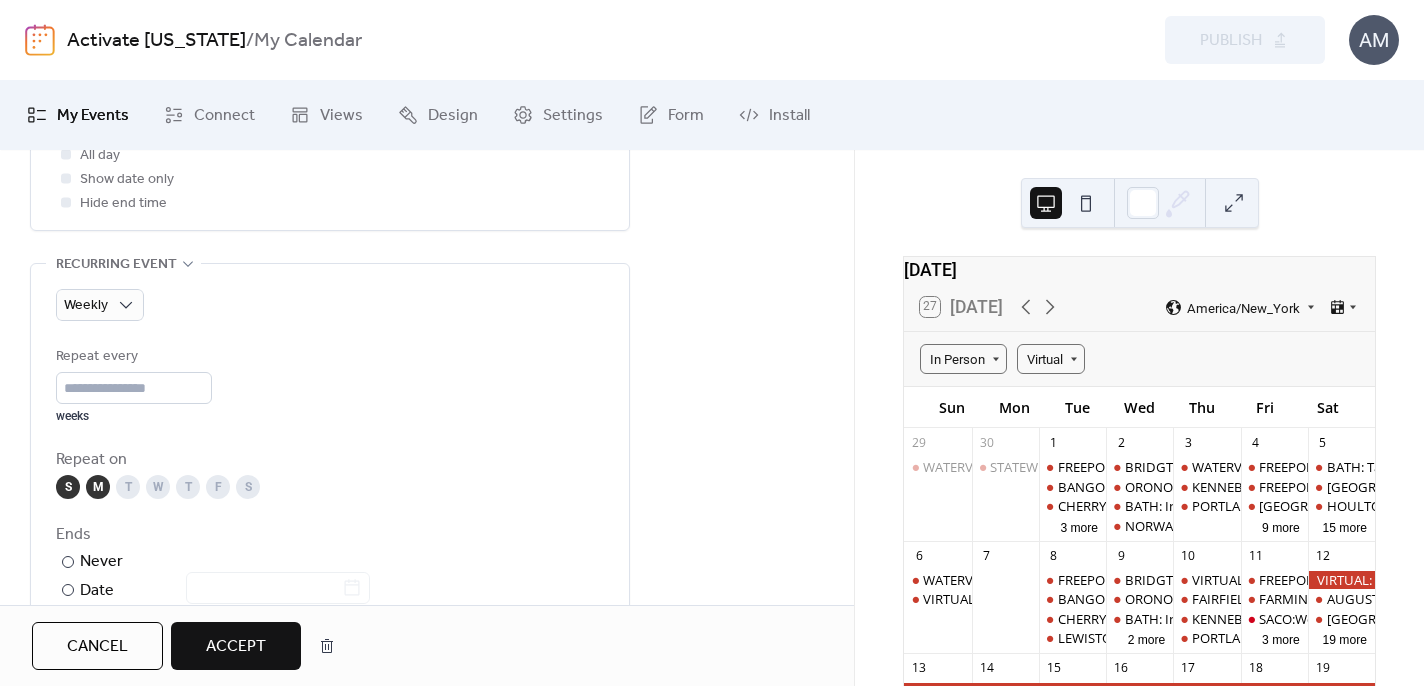click on "S" at bounding box center (68, 487) 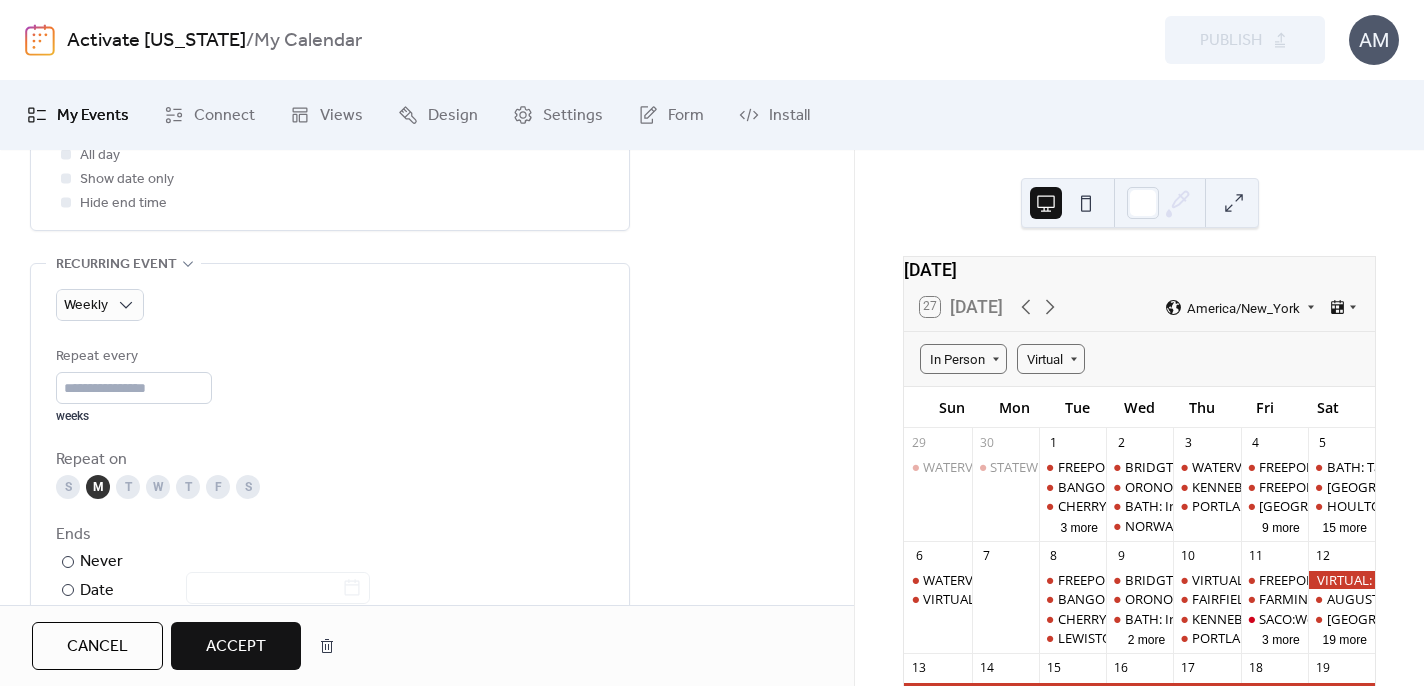 click on "W" at bounding box center [158, 487] 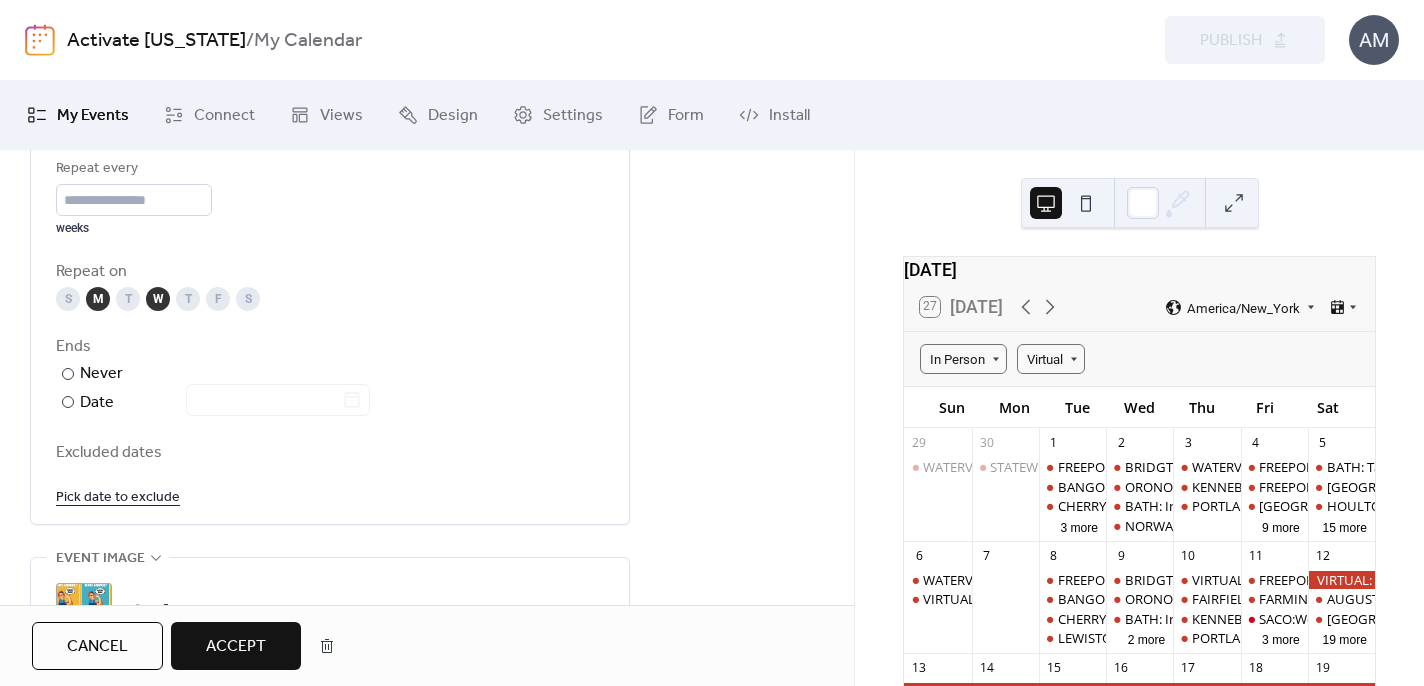 scroll, scrollTop: 1122, scrollLeft: 0, axis: vertical 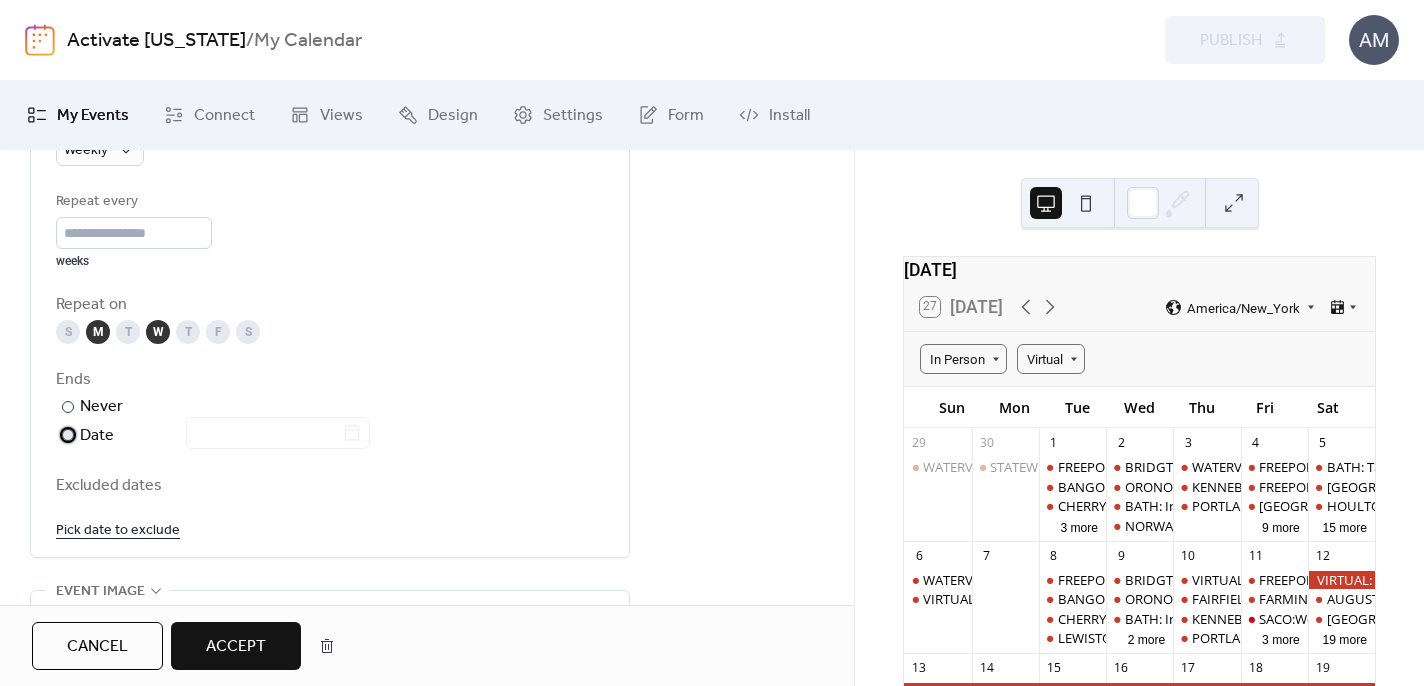 click at bounding box center (68, 435) 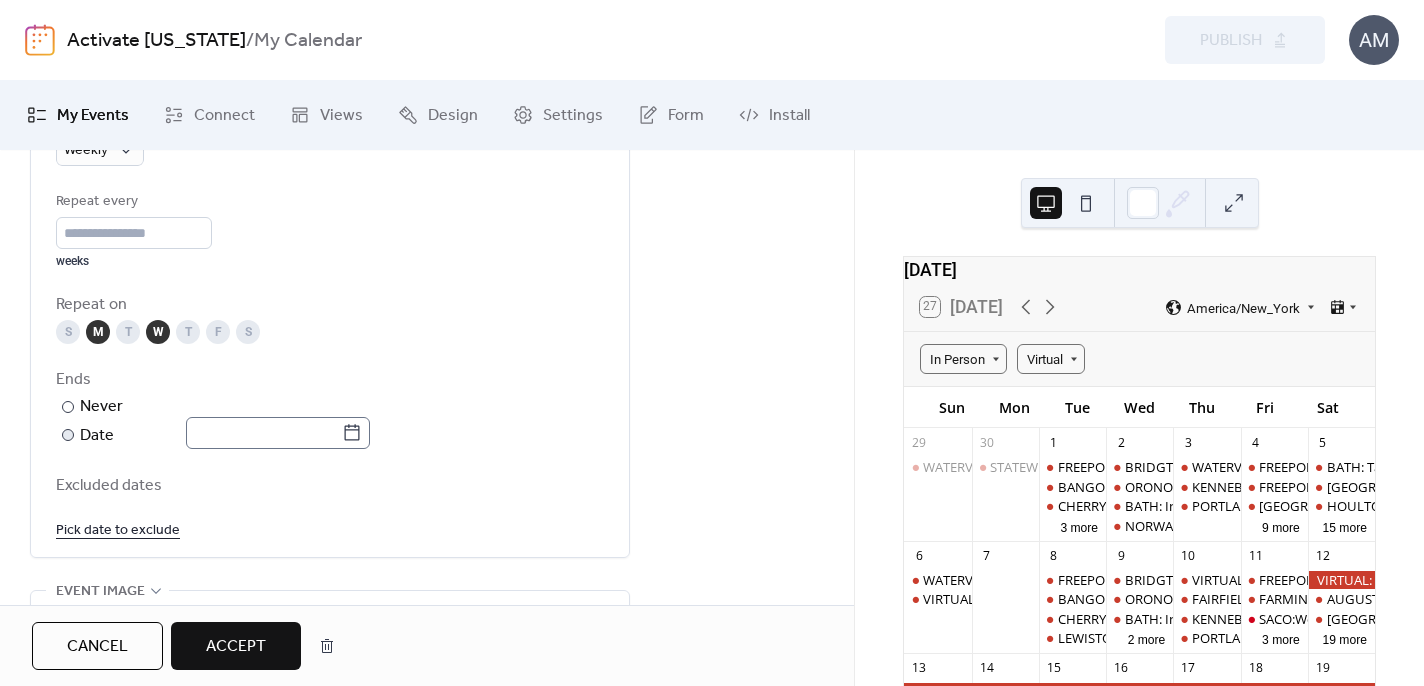 click 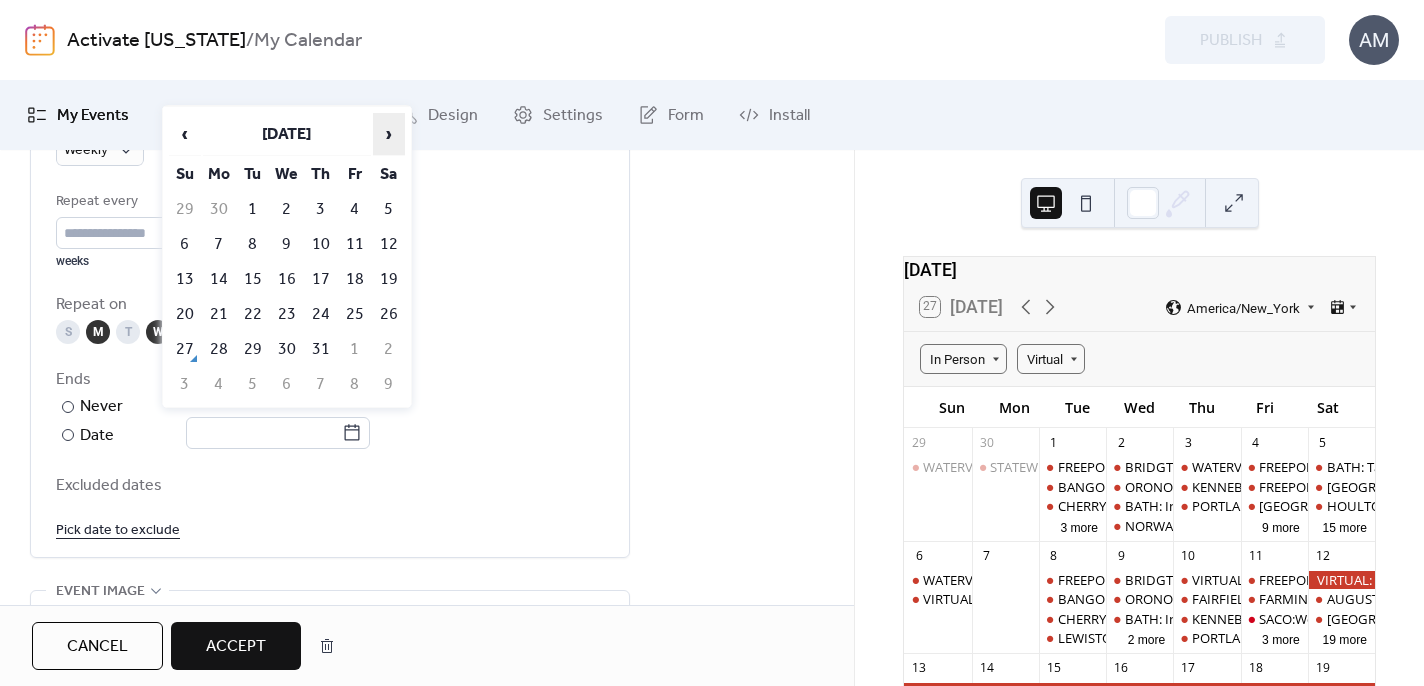click on "›" at bounding box center (389, 134) 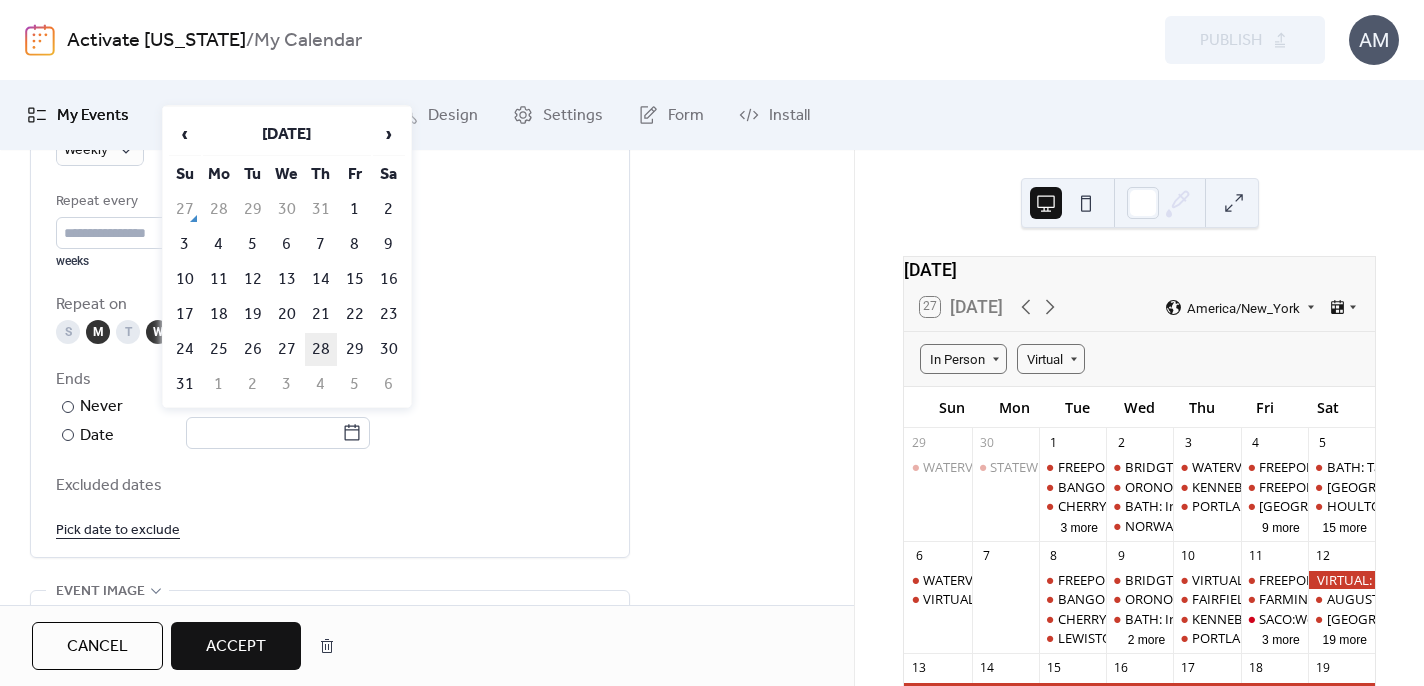 click on "28" at bounding box center (321, 349) 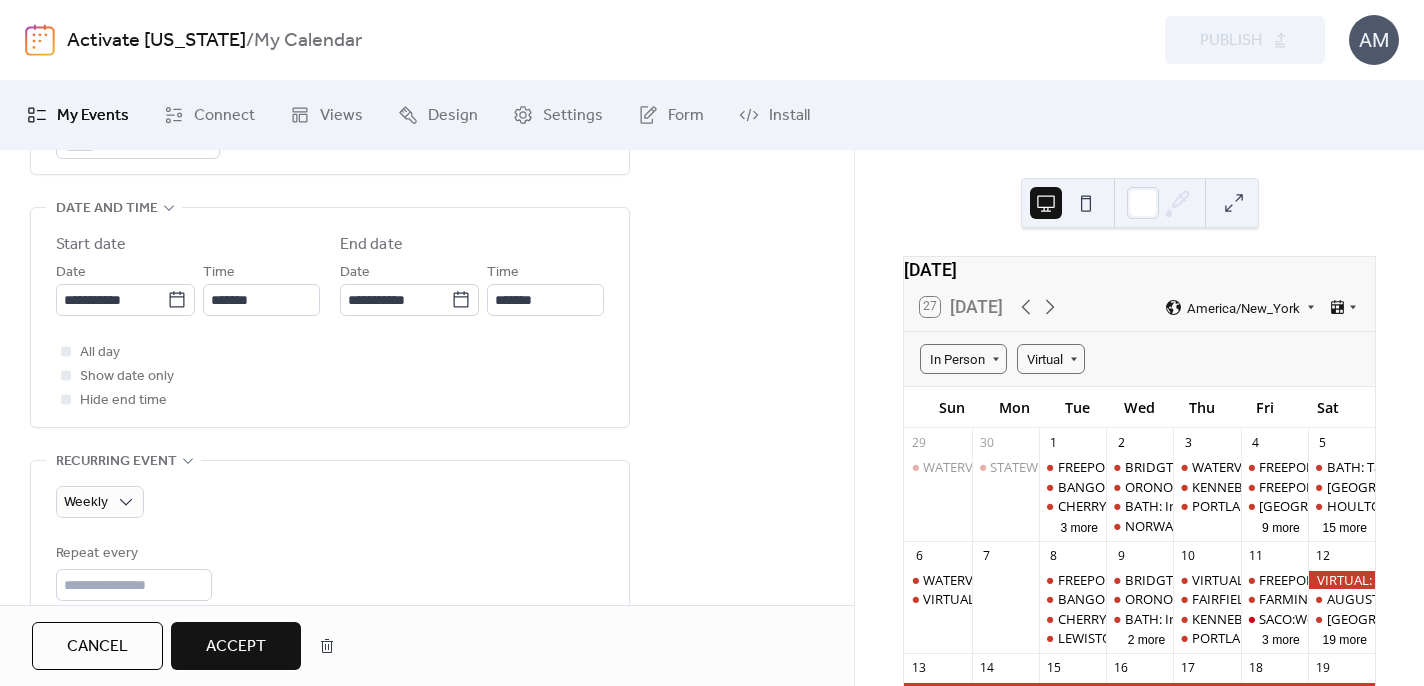 scroll, scrollTop: 755, scrollLeft: 0, axis: vertical 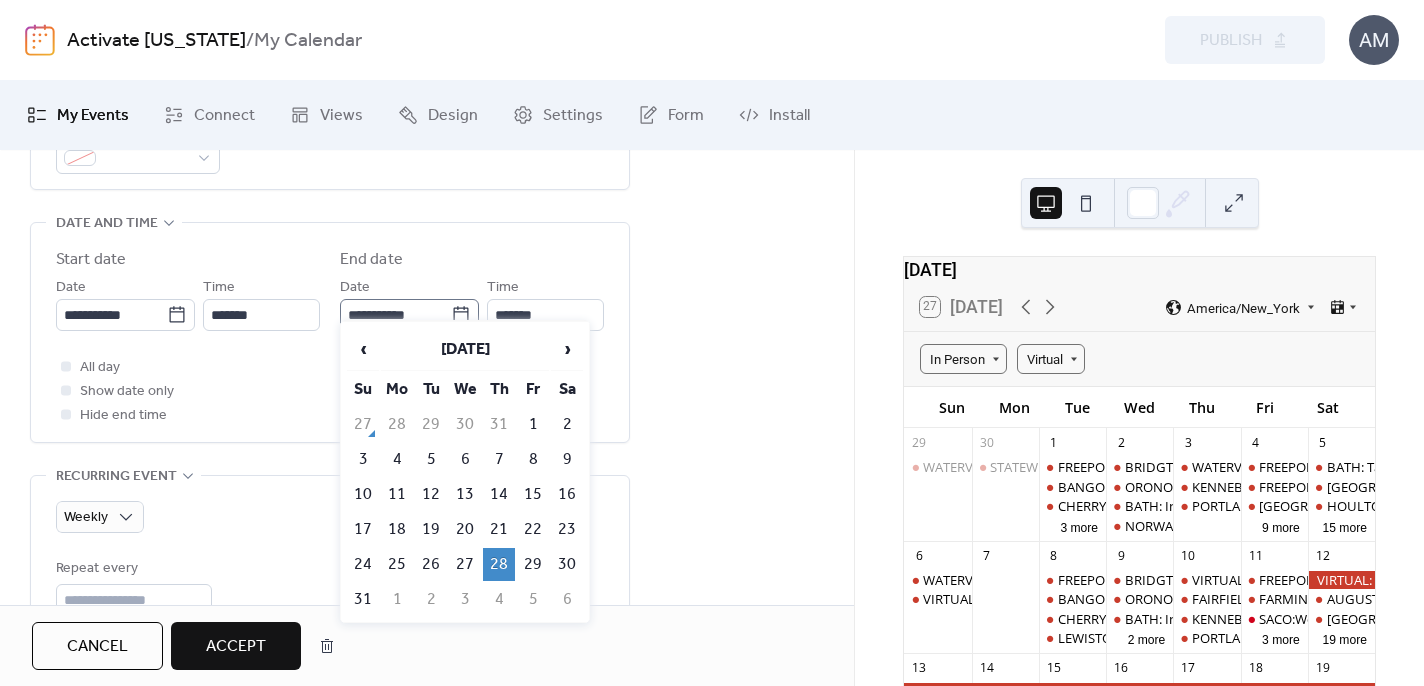 click 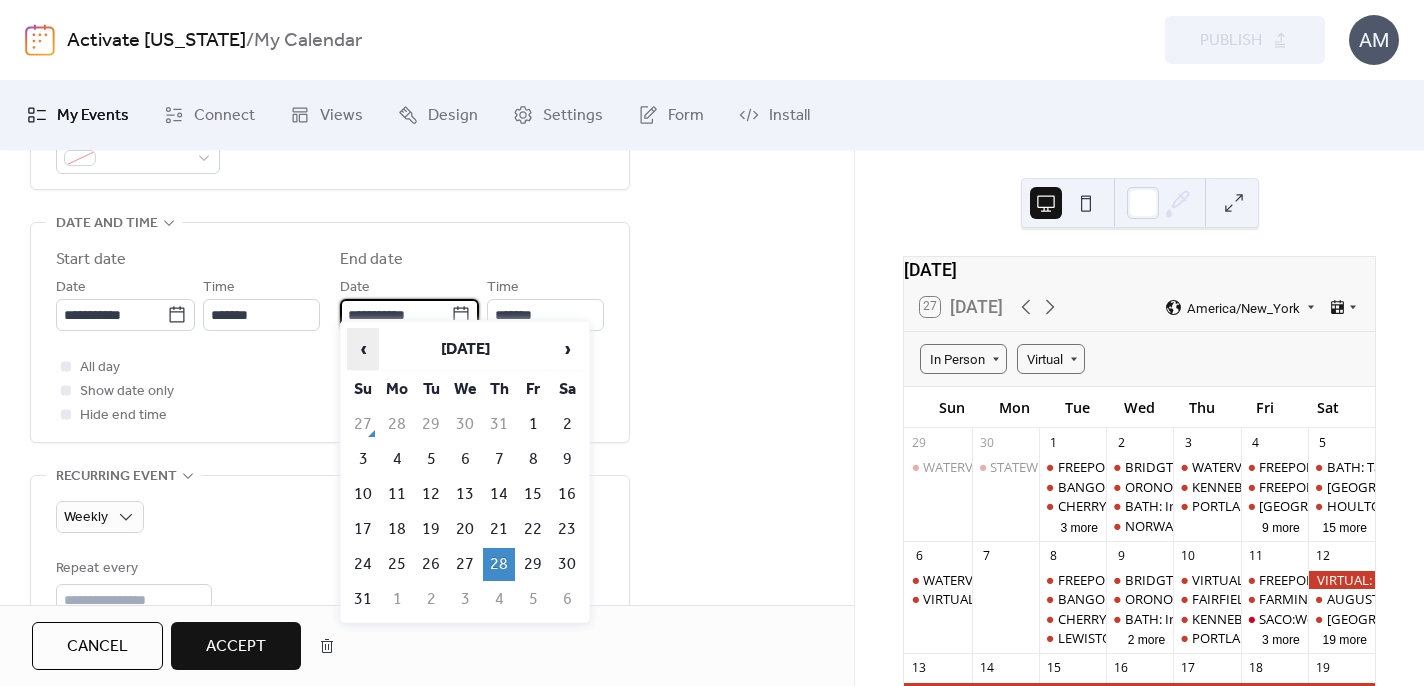 click on "‹" at bounding box center (363, 349) 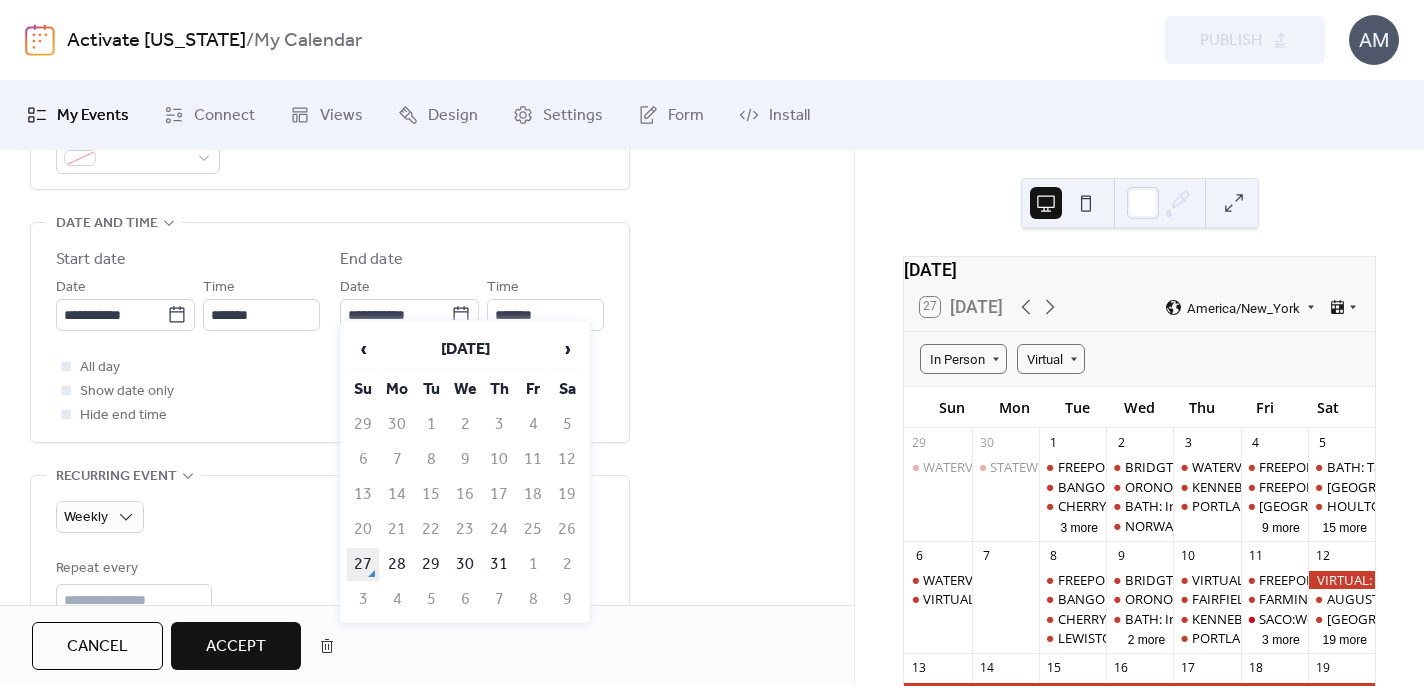 click on "27" at bounding box center (363, 564) 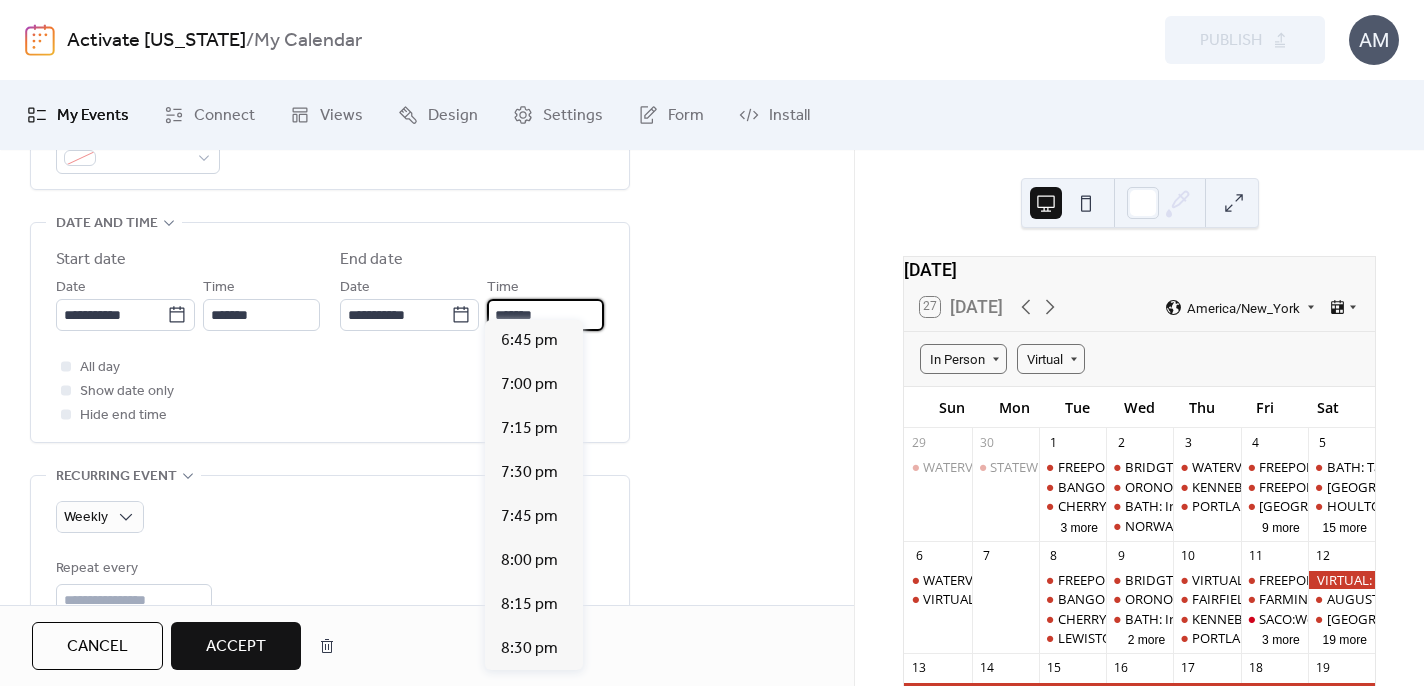 click on "*******" at bounding box center [545, 315] 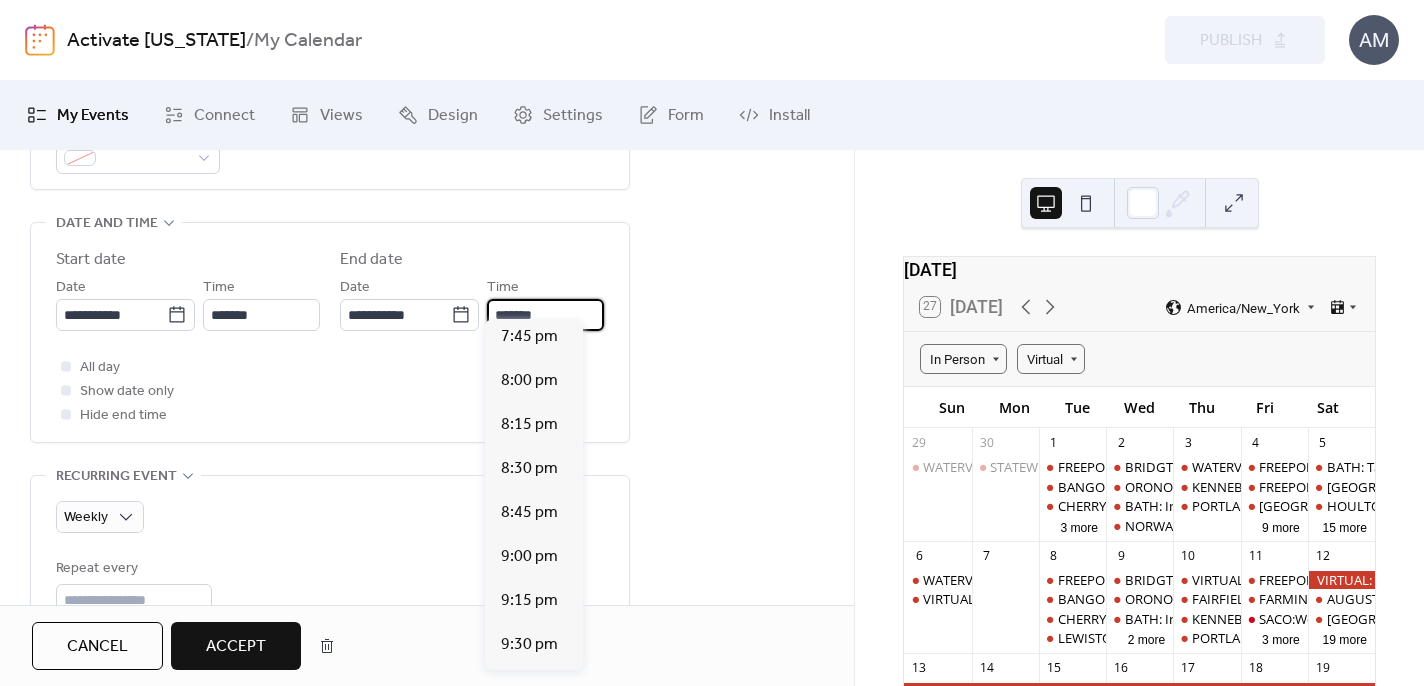 scroll, scrollTop: 188, scrollLeft: 0, axis: vertical 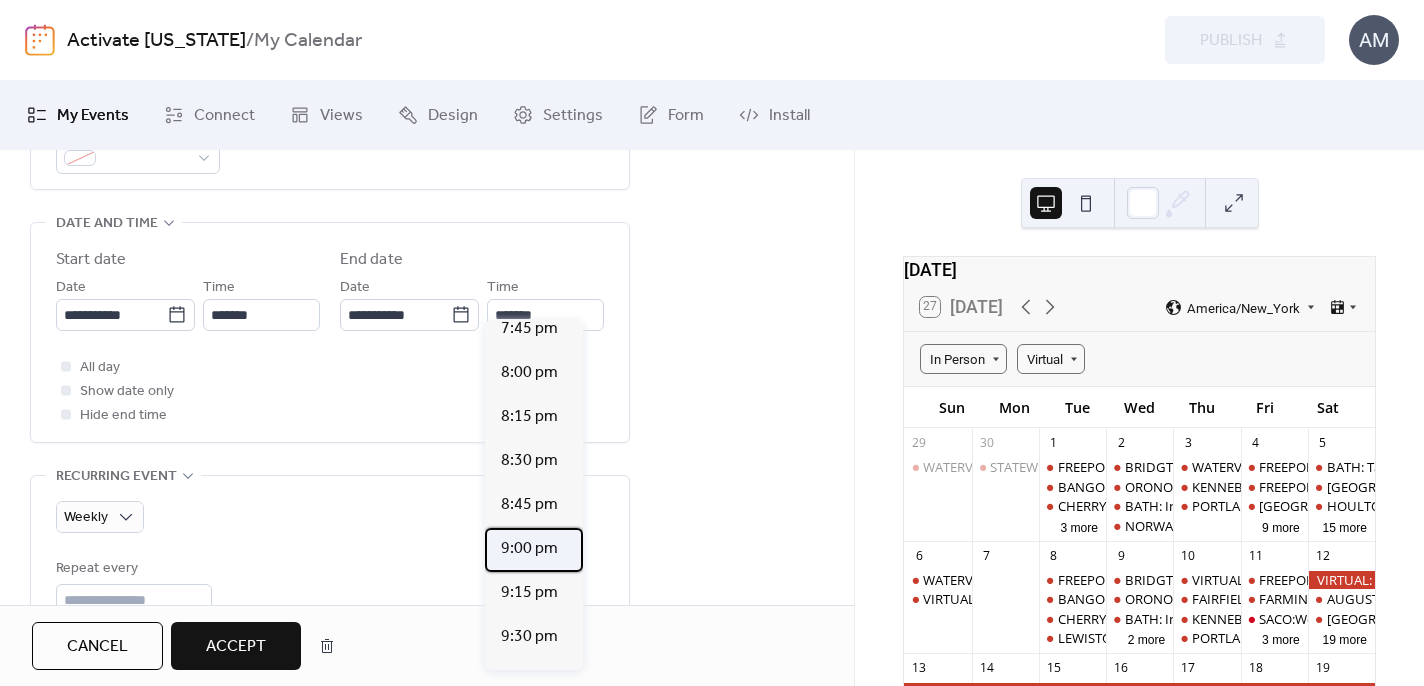 click on "9:00 pm" at bounding box center (529, 549) 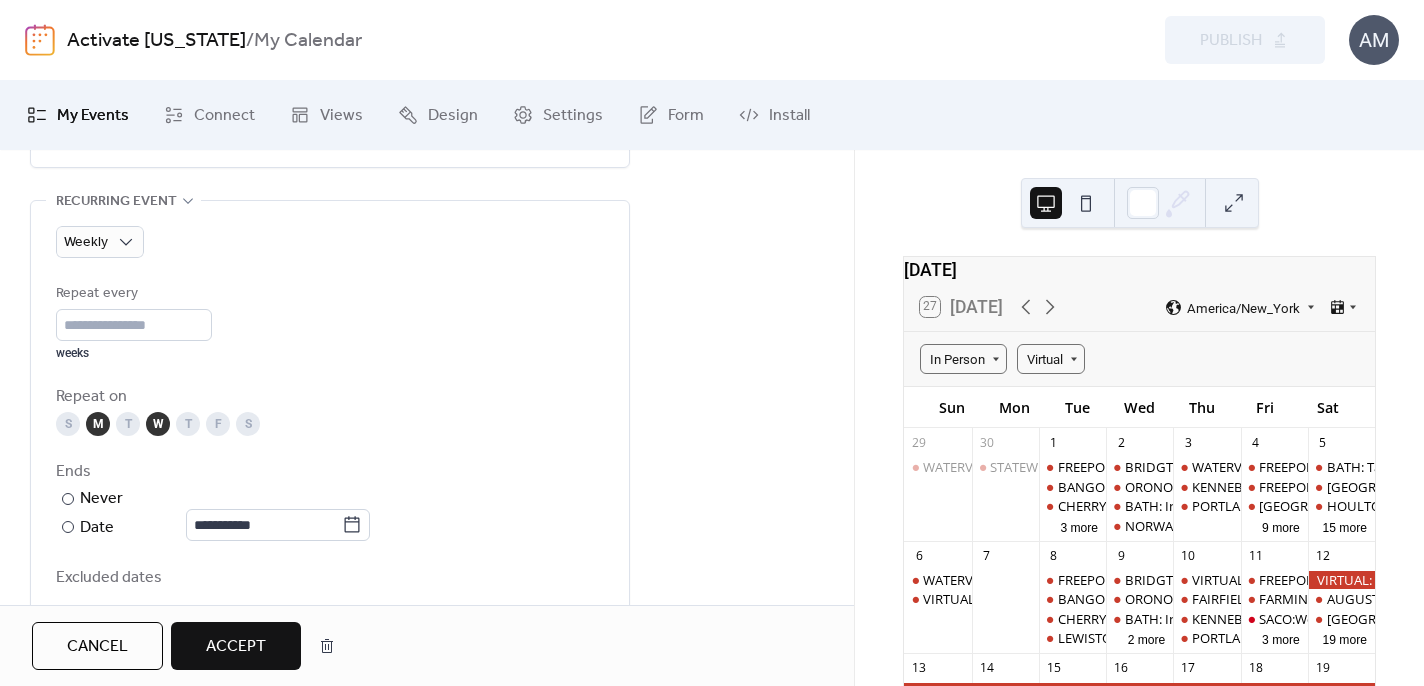 scroll, scrollTop: 1042, scrollLeft: 0, axis: vertical 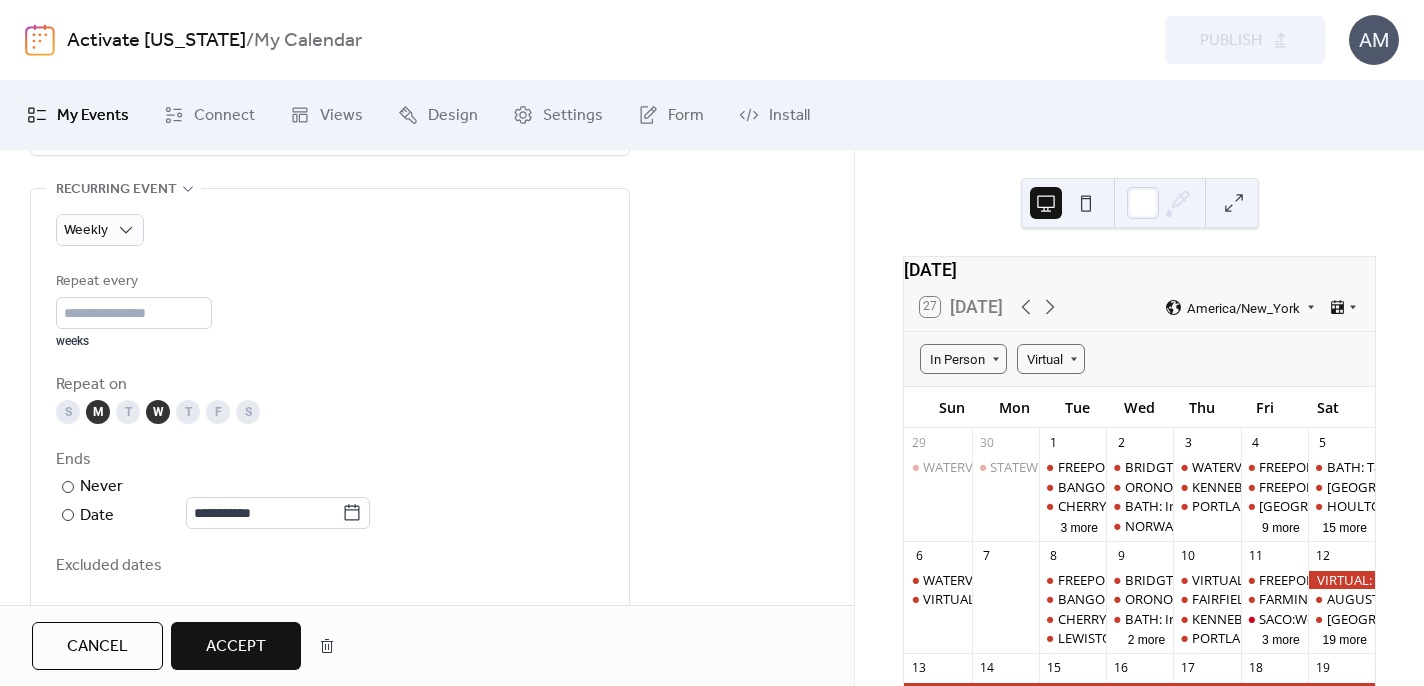 click on "W" at bounding box center [158, 412] 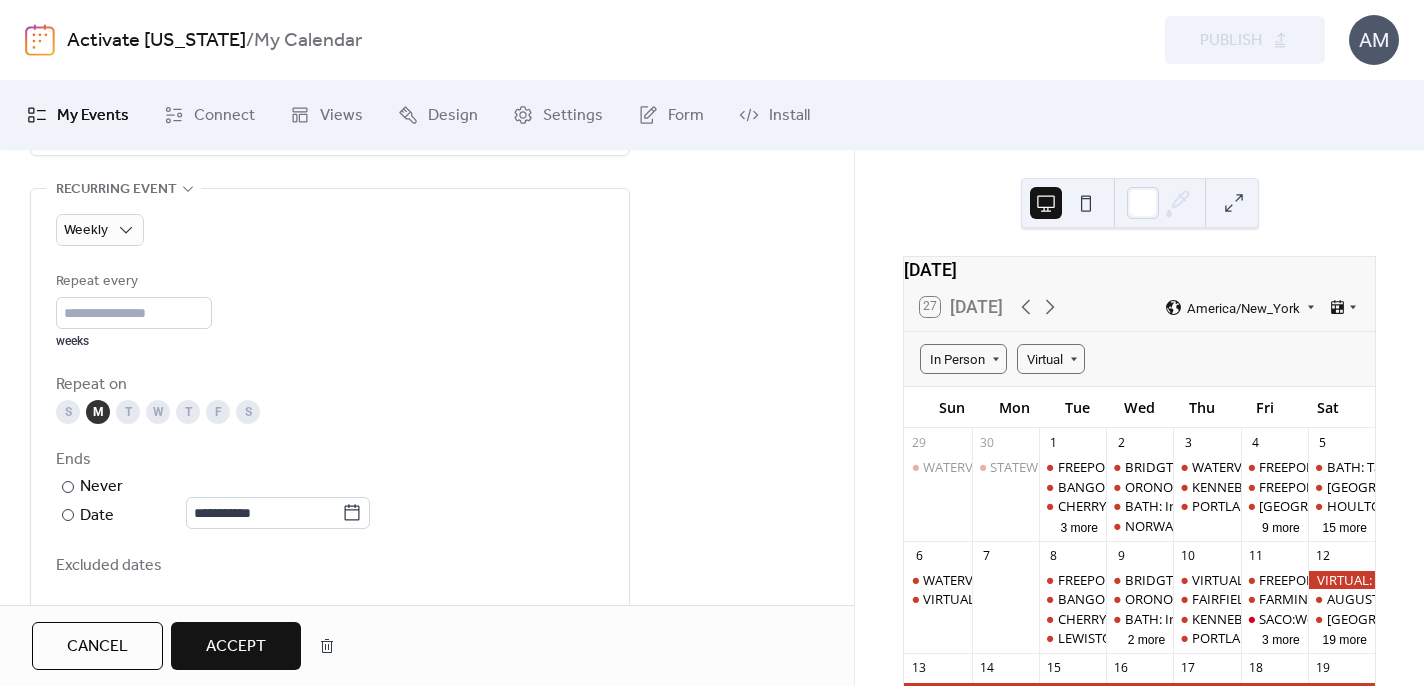click on "F" at bounding box center [218, 412] 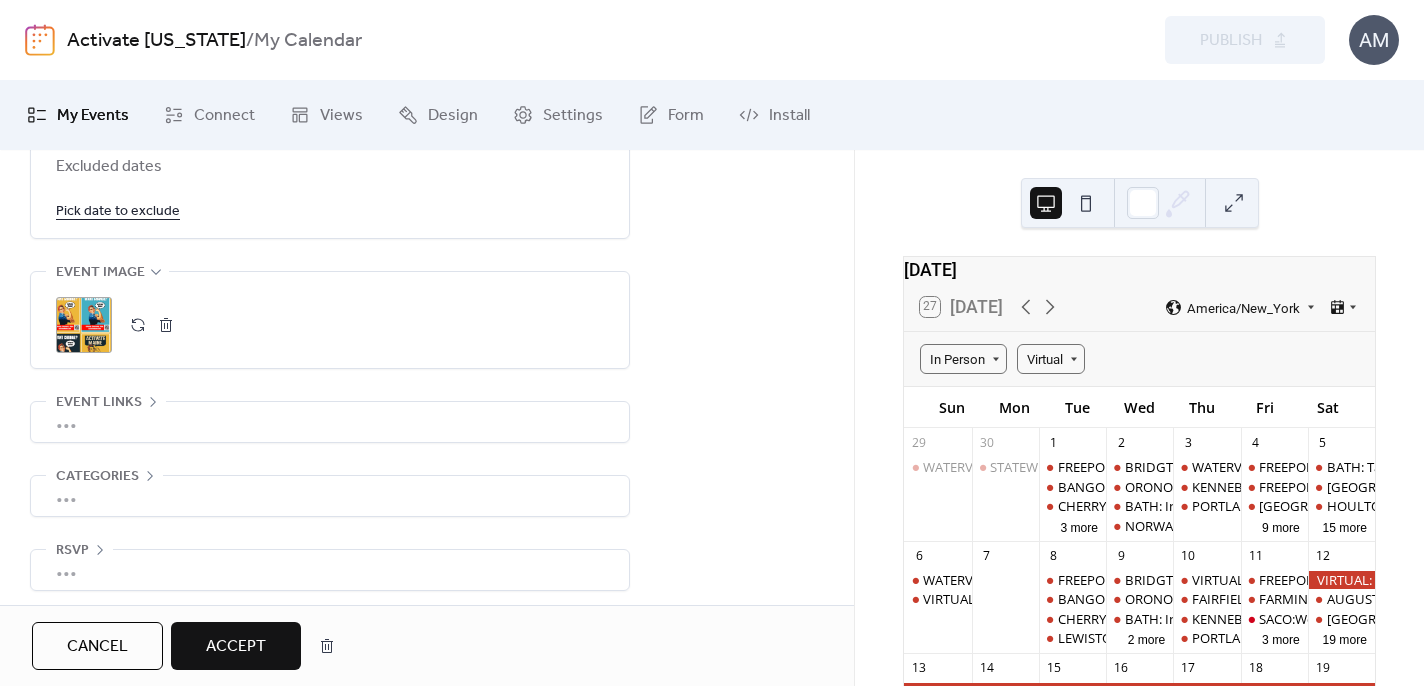 scroll, scrollTop: 1440, scrollLeft: 0, axis: vertical 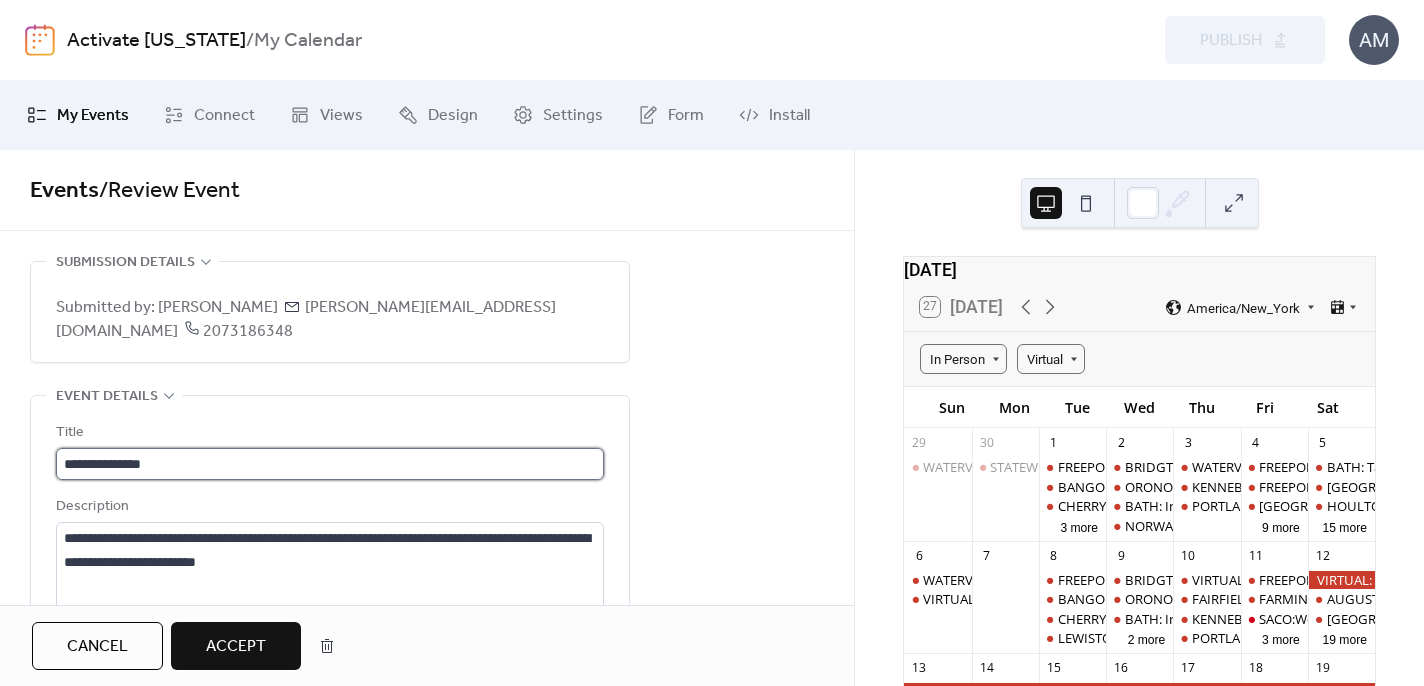click on "**********" at bounding box center [330, 464] 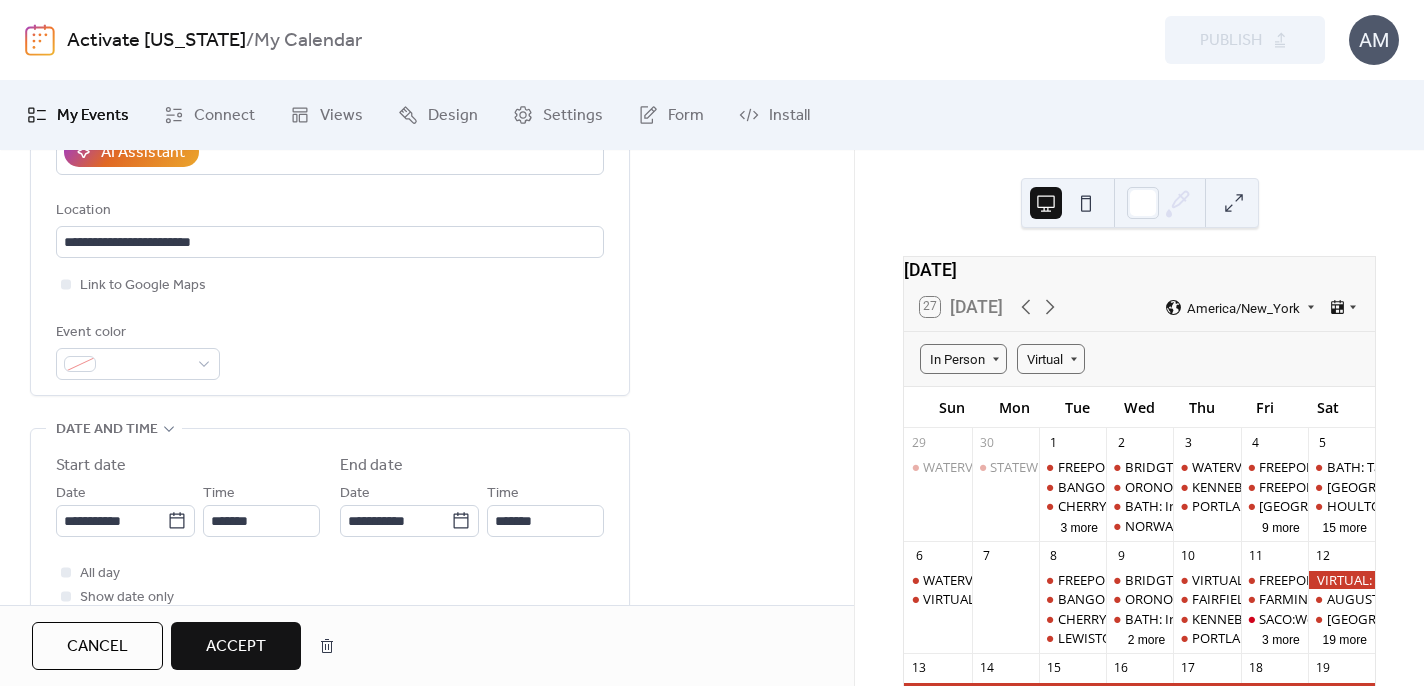 scroll, scrollTop: 551, scrollLeft: 0, axis: vertical 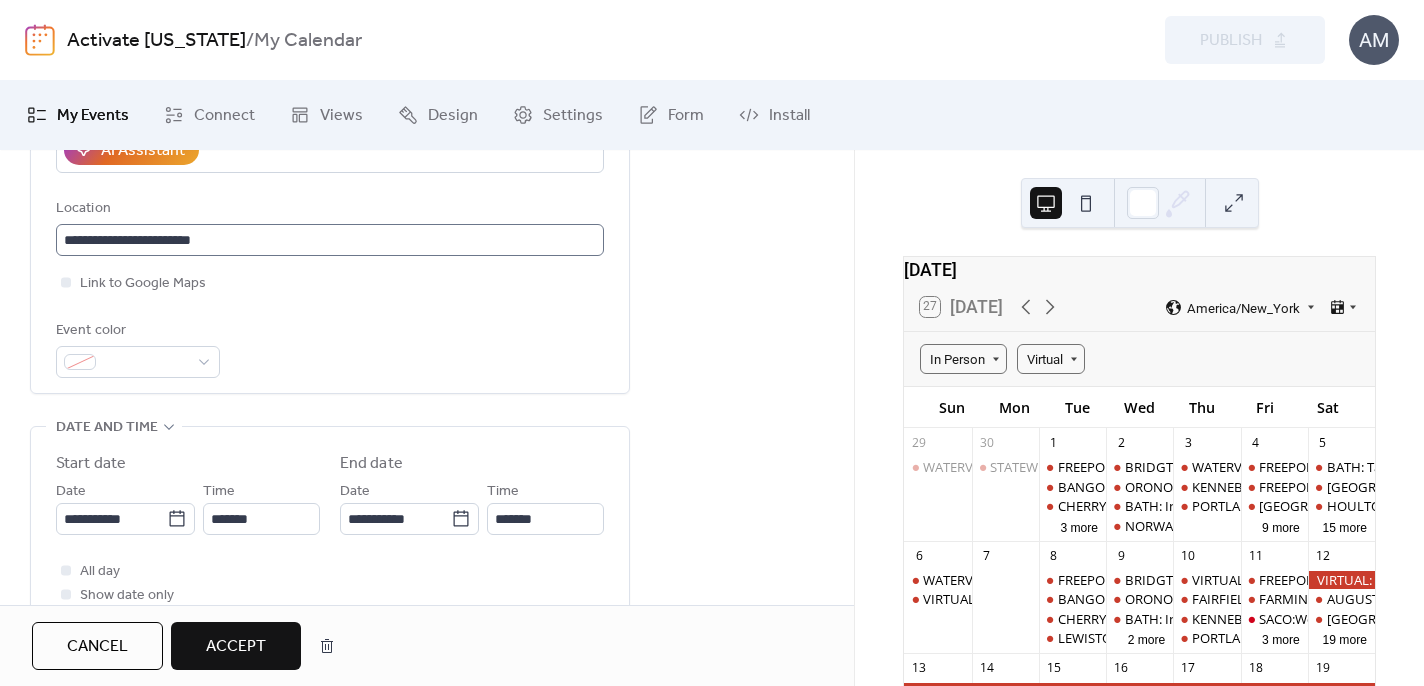 type on "**********" 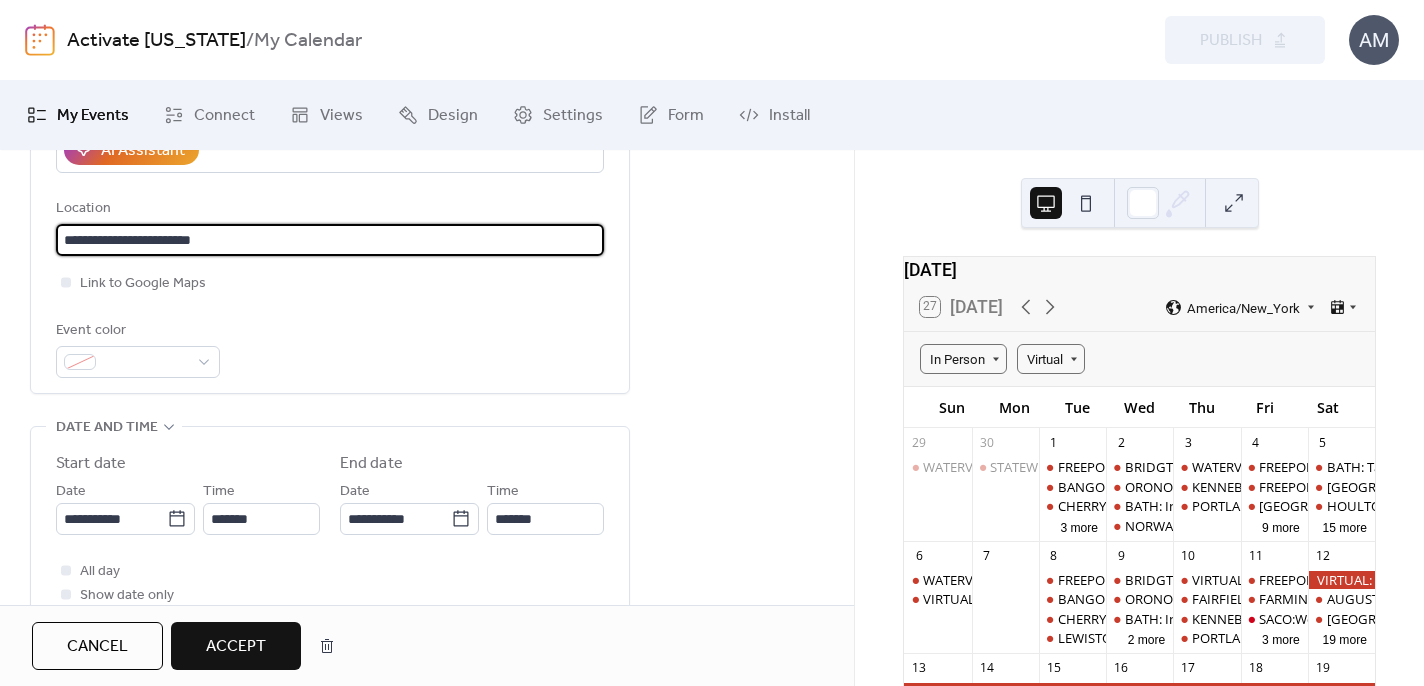 click on "**********" at bounding box center [330, 240] 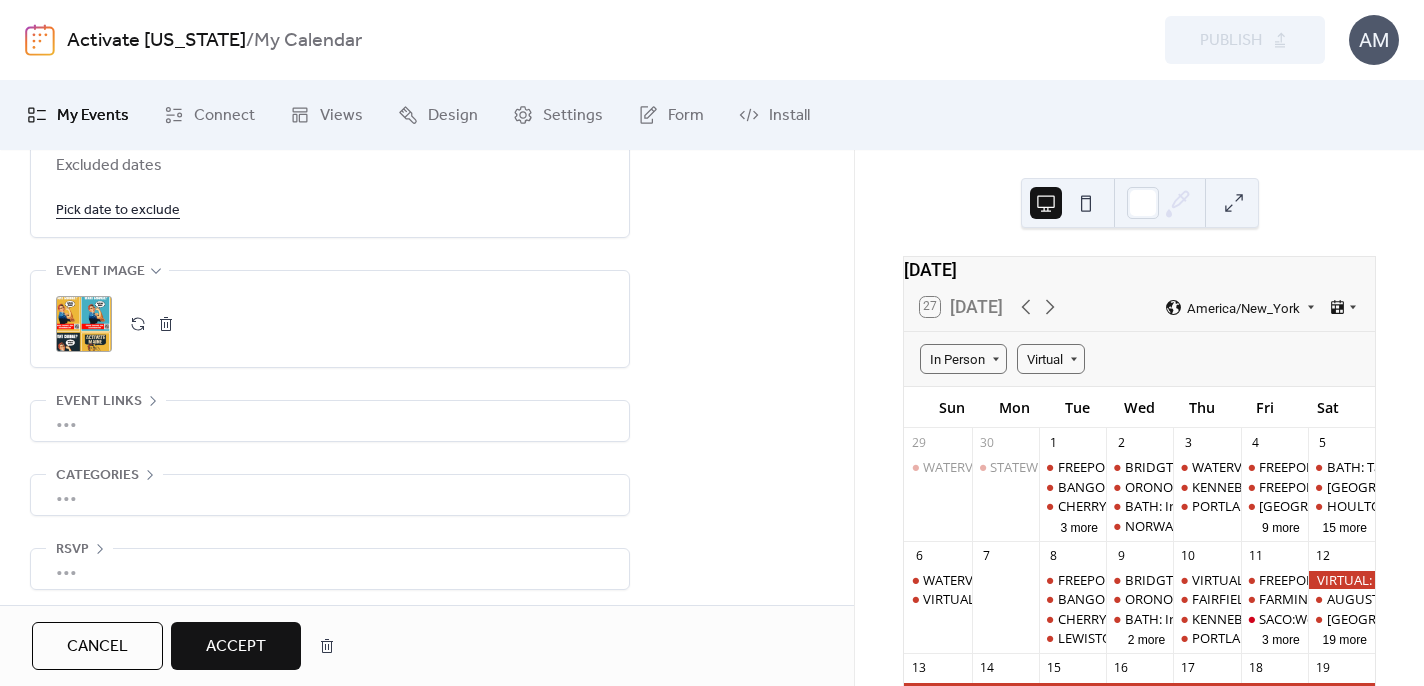 scroll, scrollTop: 1440, scrollLeft: 0, axis: vertical 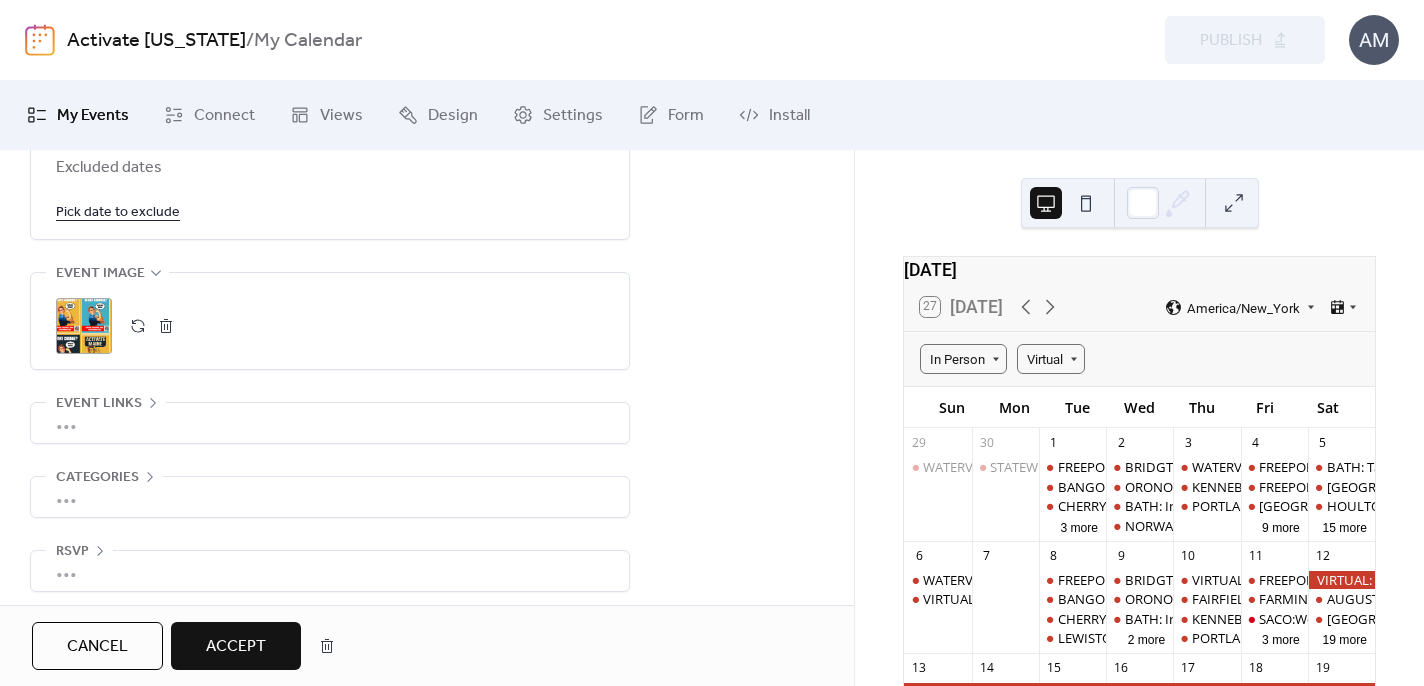 type on "**********" 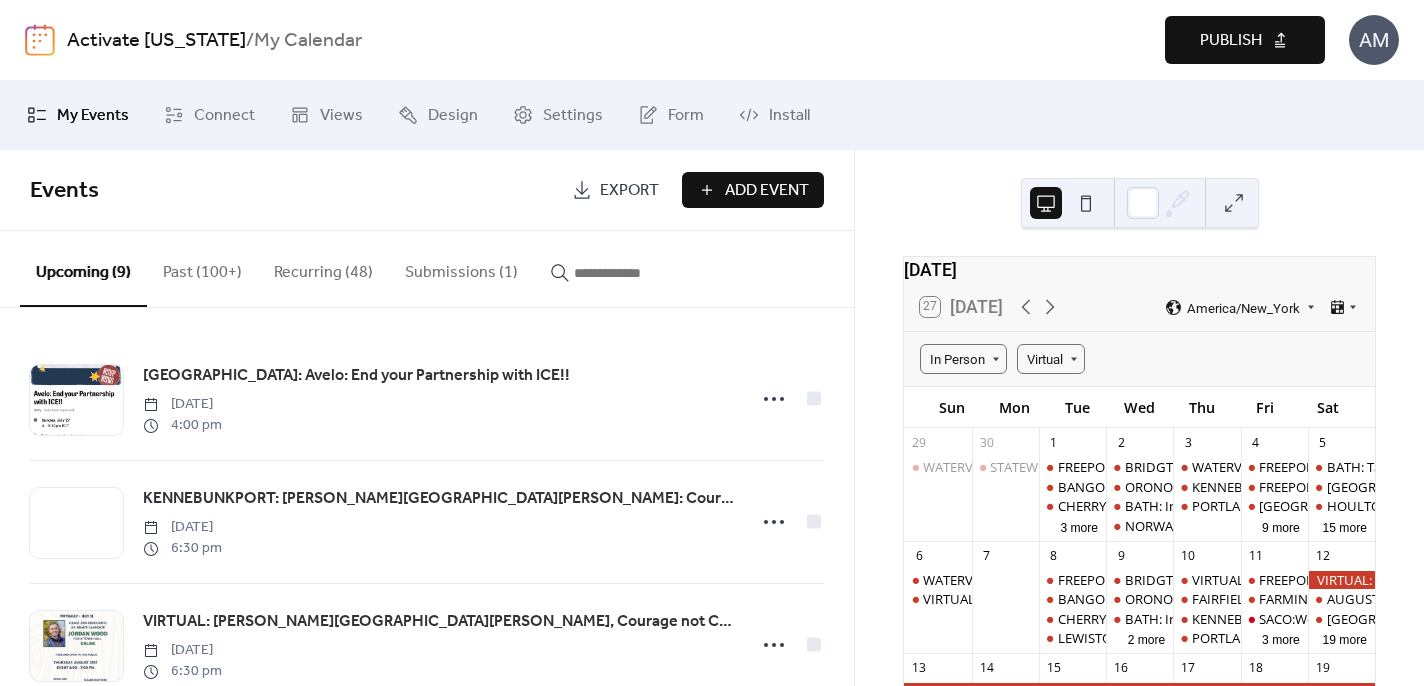 click on "Submissions (1)" at bounding box center (461, 268) 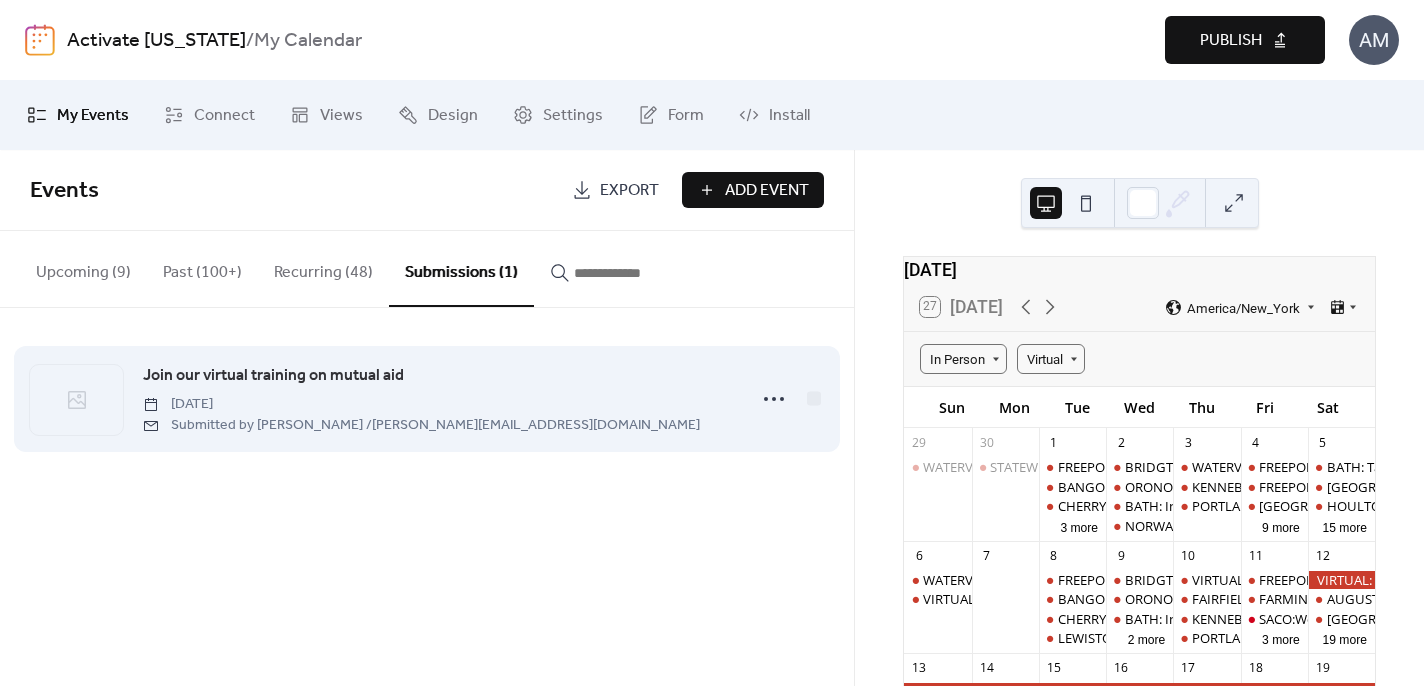 click on "Join our  virtual training on mutual aid" at bounding box center [273, 376] 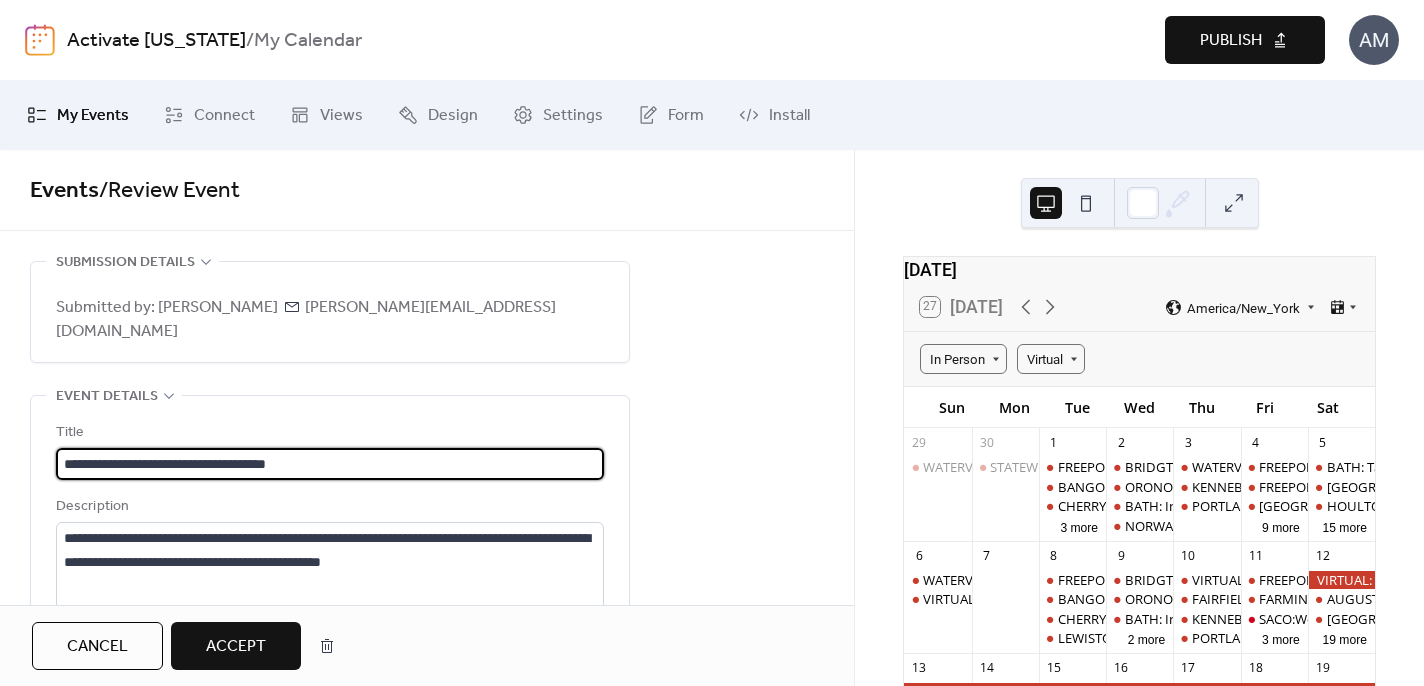 click on "**********" at bounding box center [330, 464] 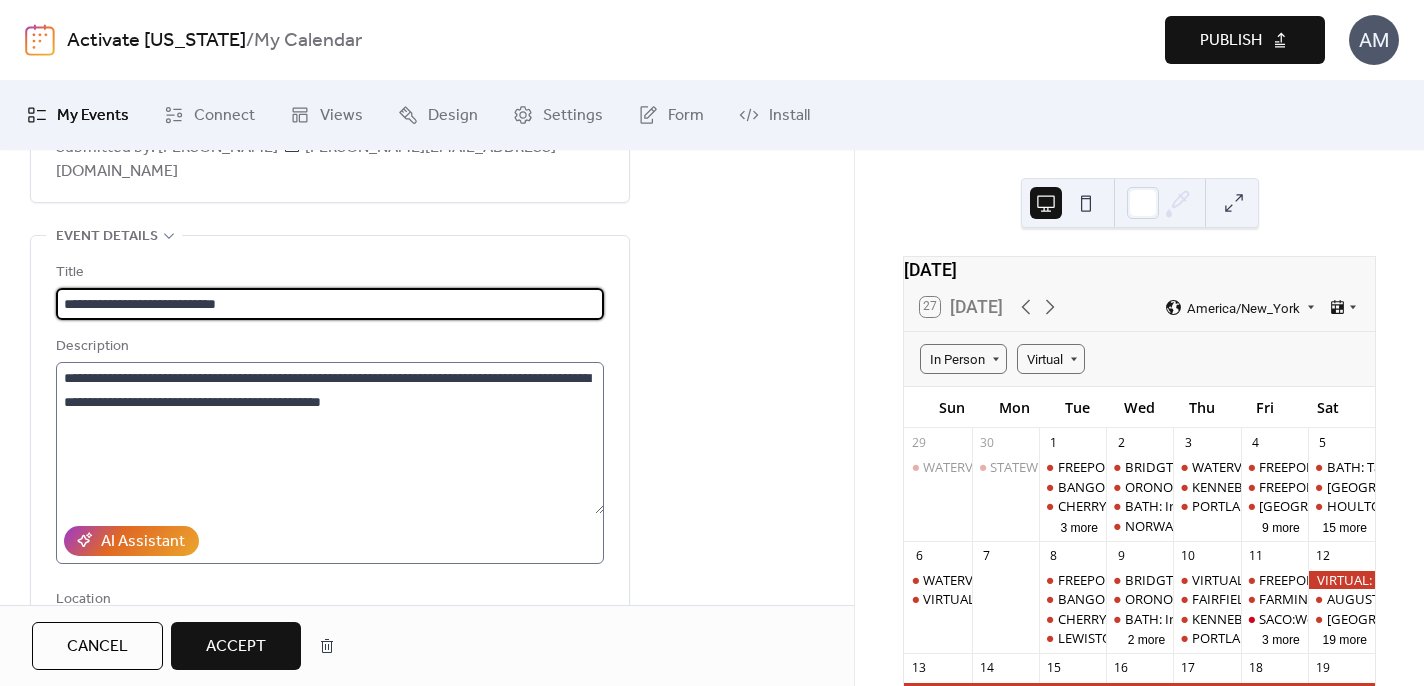 scroll, scrollTop: 161, scrollLeft: 0, axis: vertical 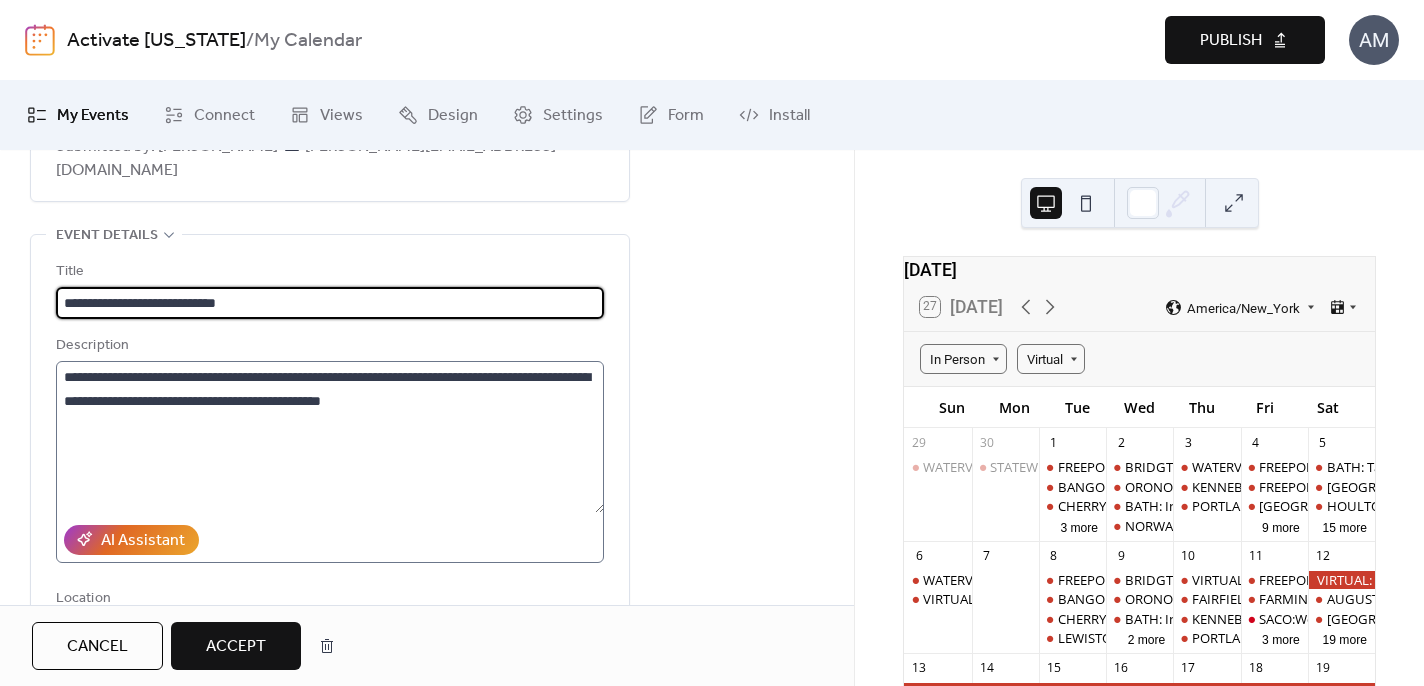 type on "**********" 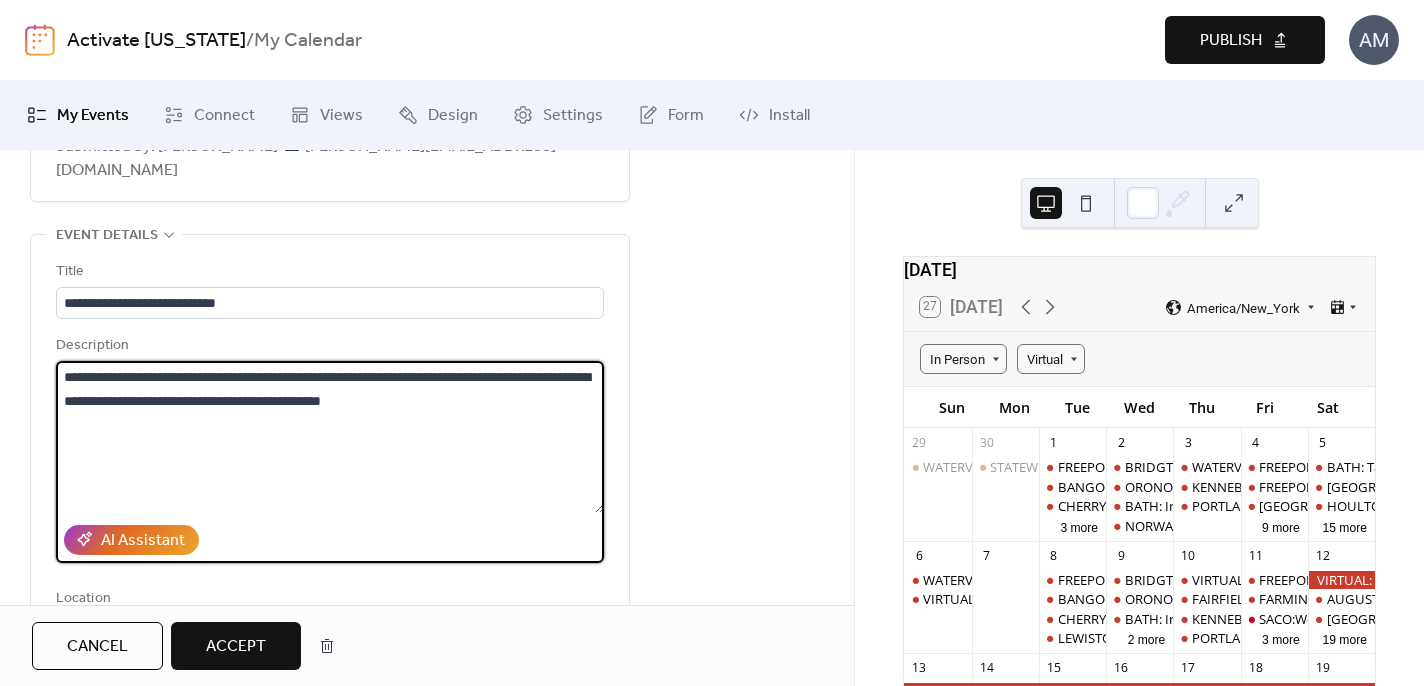 click on "**********" at bounding box center (330, 437) 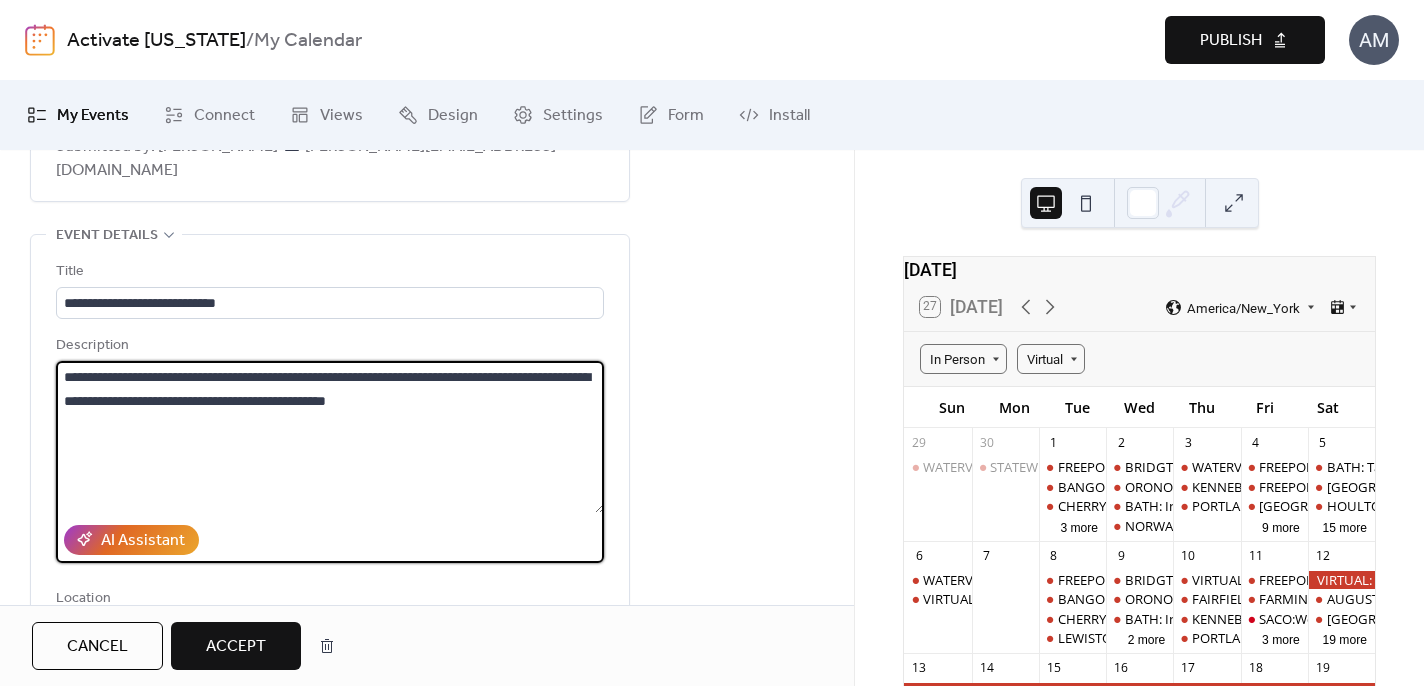 click on "**********" at bounding box center [330, 437] 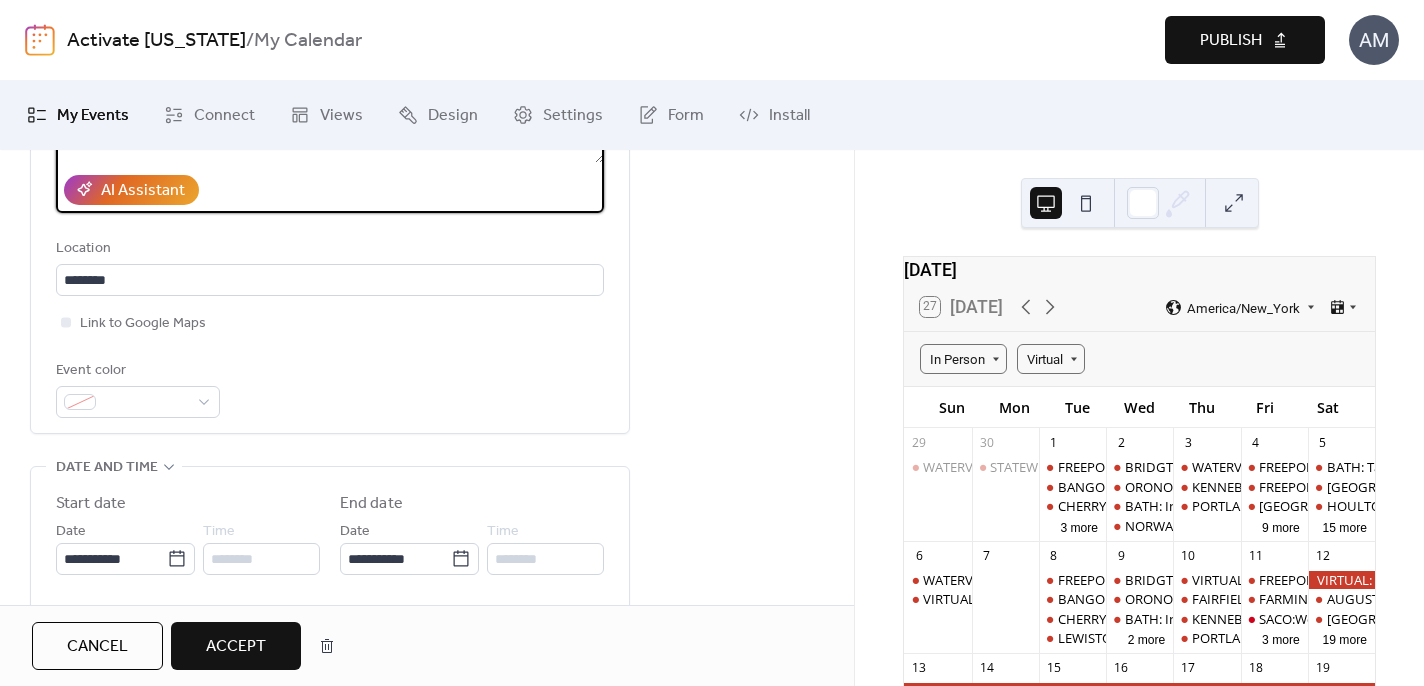 scroll, scrollTop: 512, scrollLeft: 0, axis: vertical 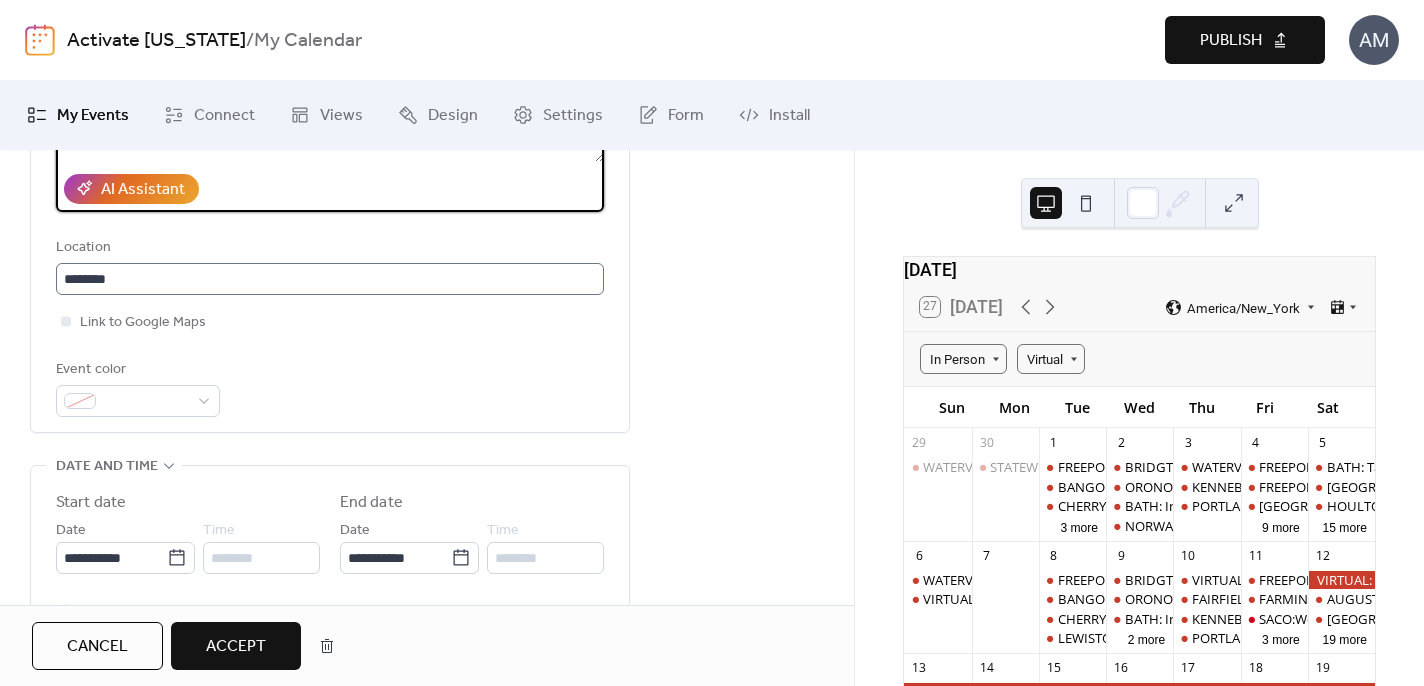 type on "**********" 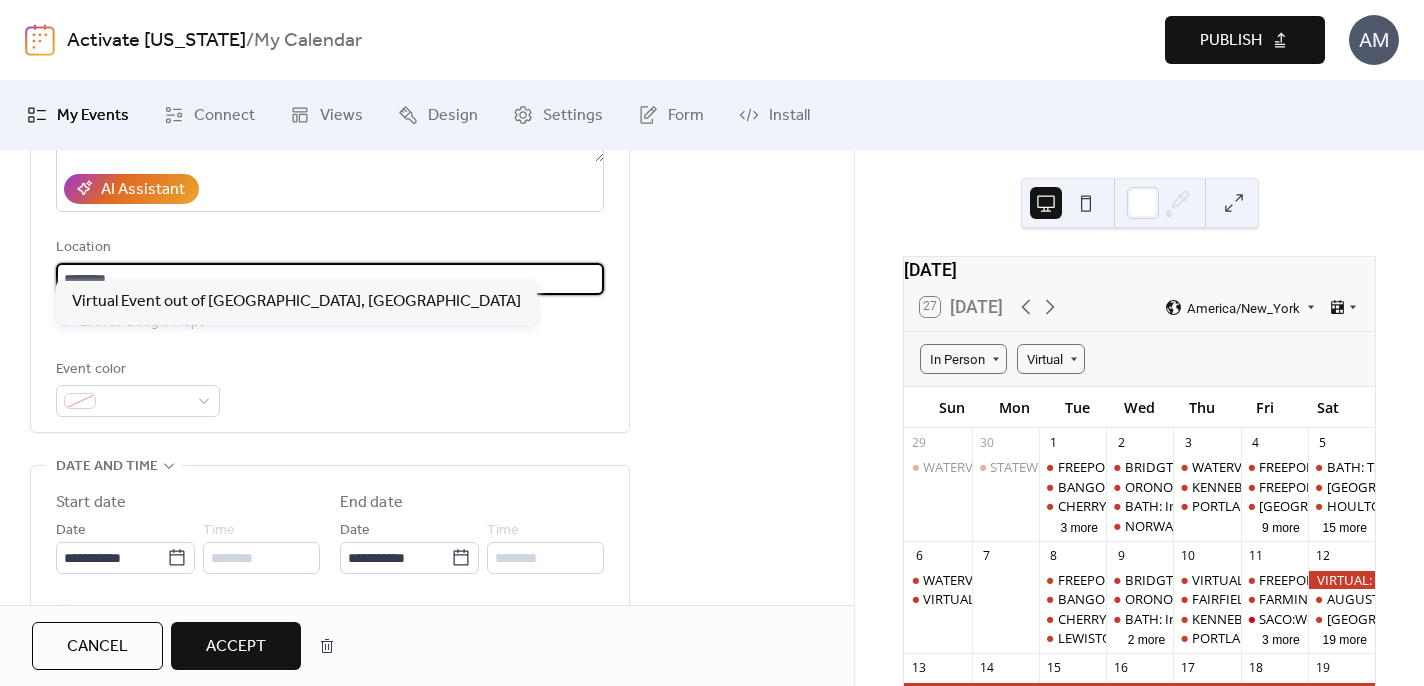 click on "*******" at bounding box center [330, 279] 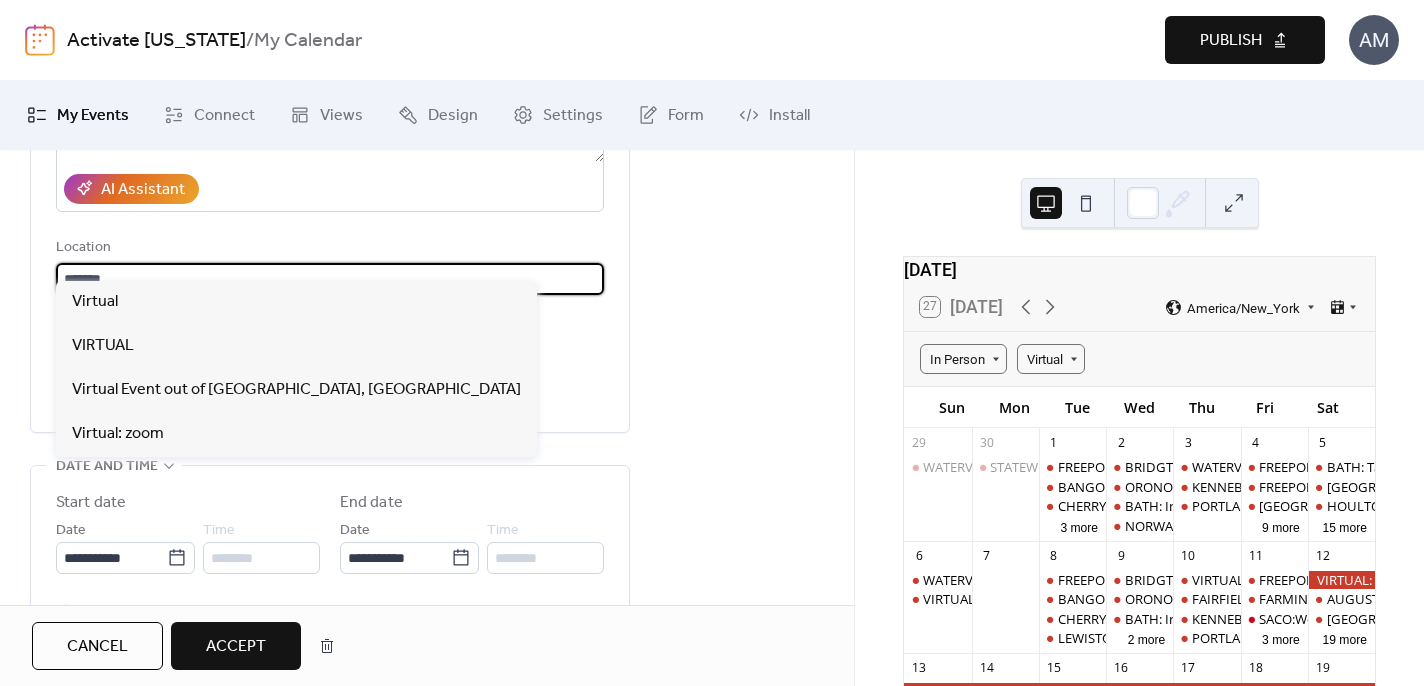 type on "*******" 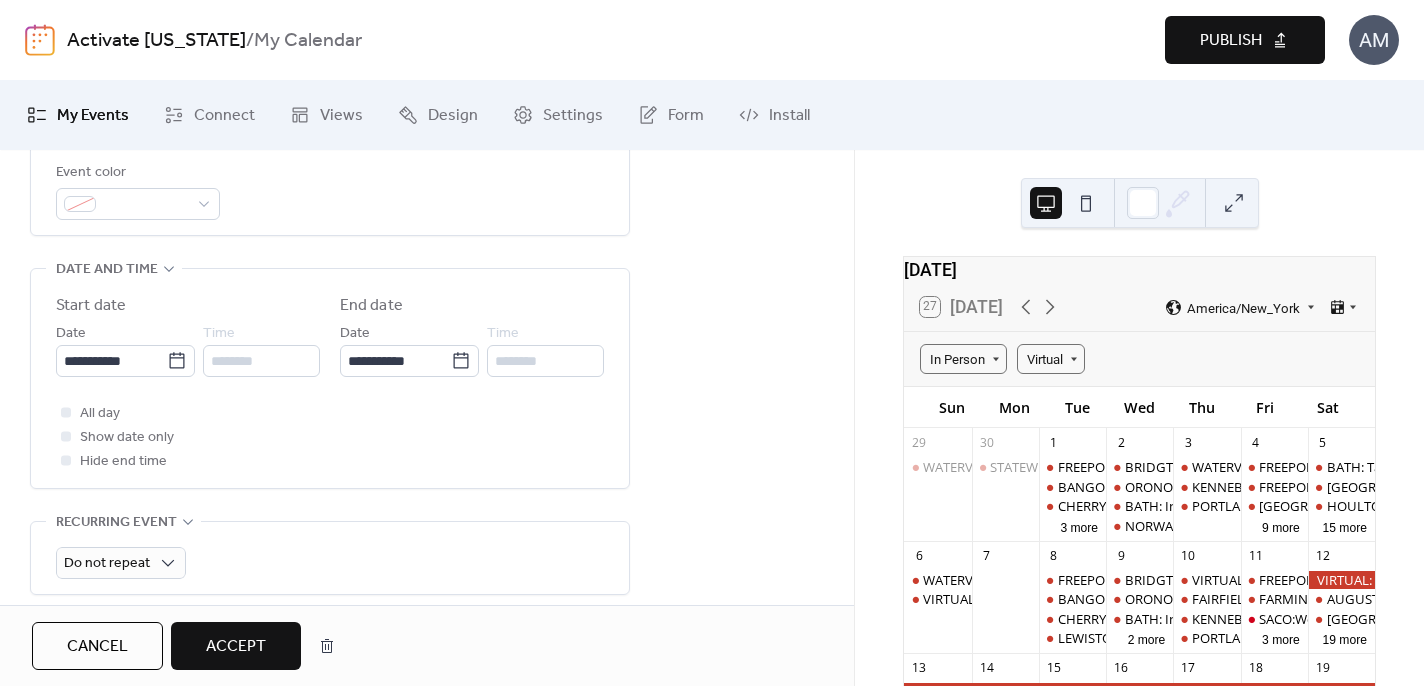scroll, scrollTop: 739, scrollLeft: 0, axis: vertical 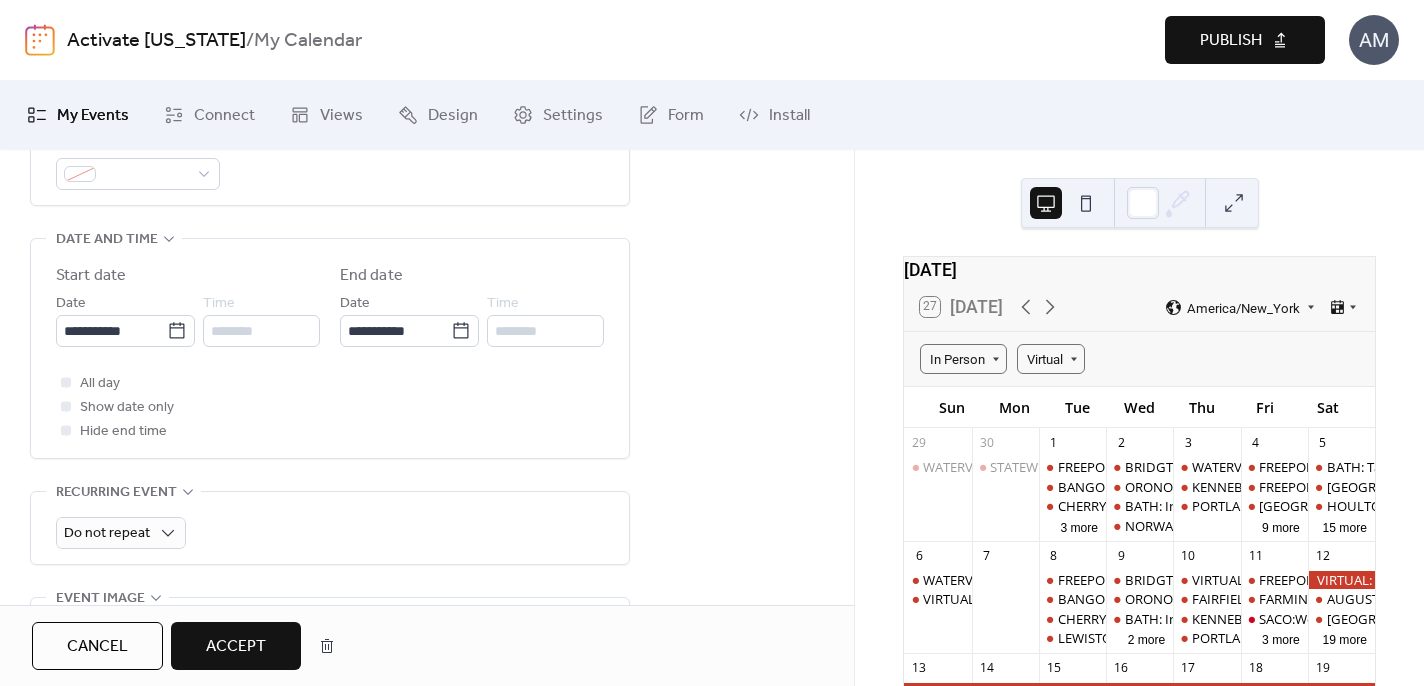 click on "********" at bounding box center (261, 331) 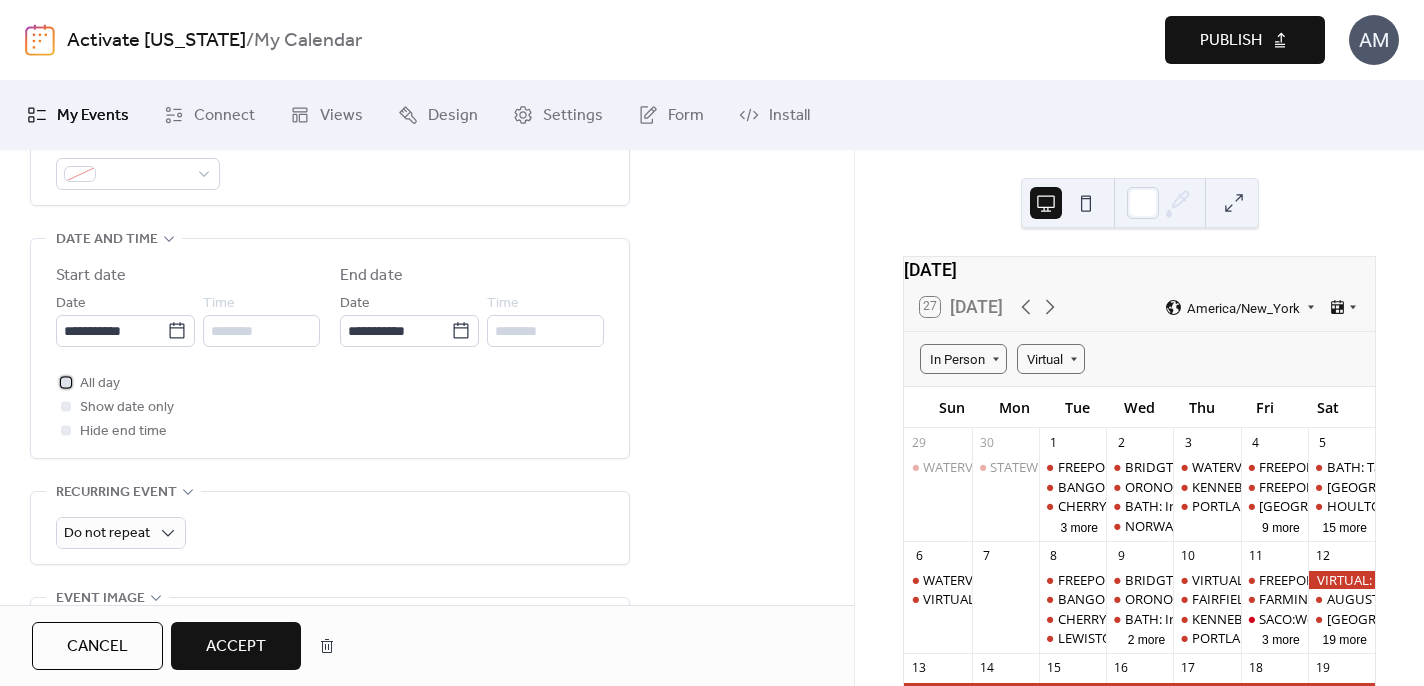 click 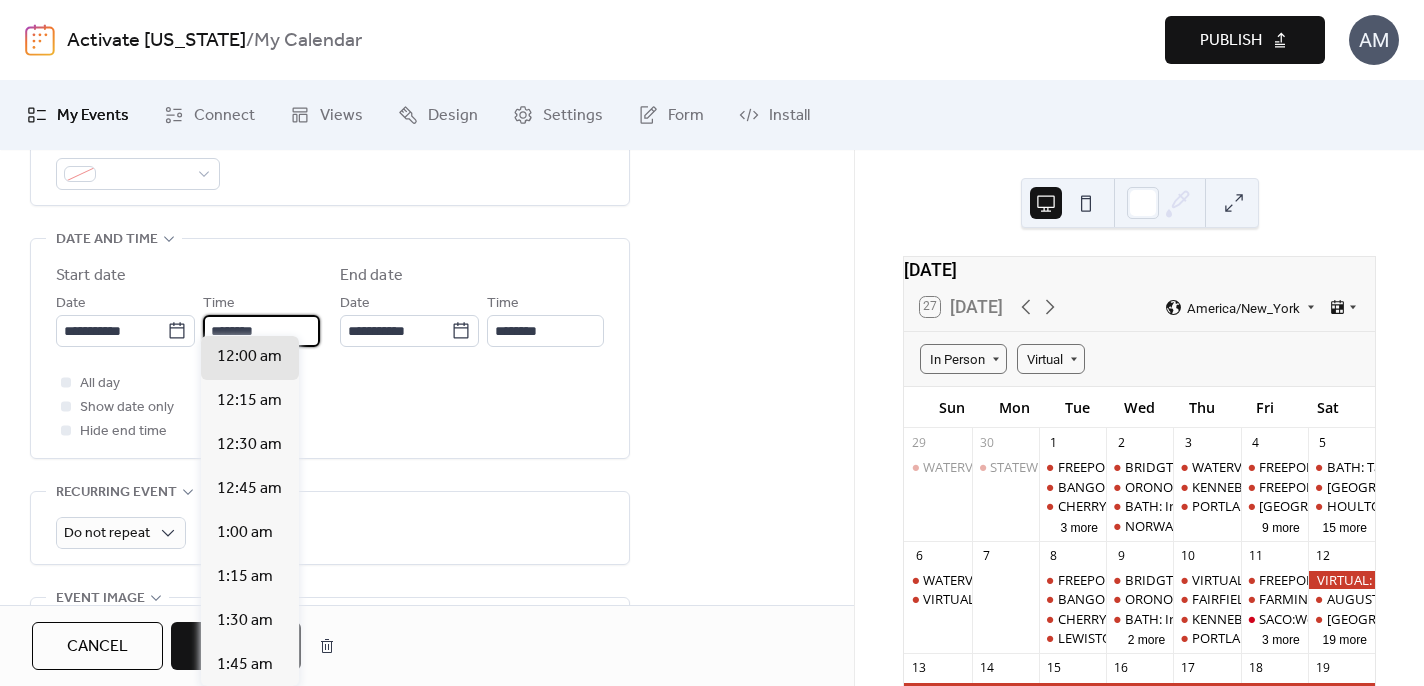 click on "********" at bounding box center [261, 331] 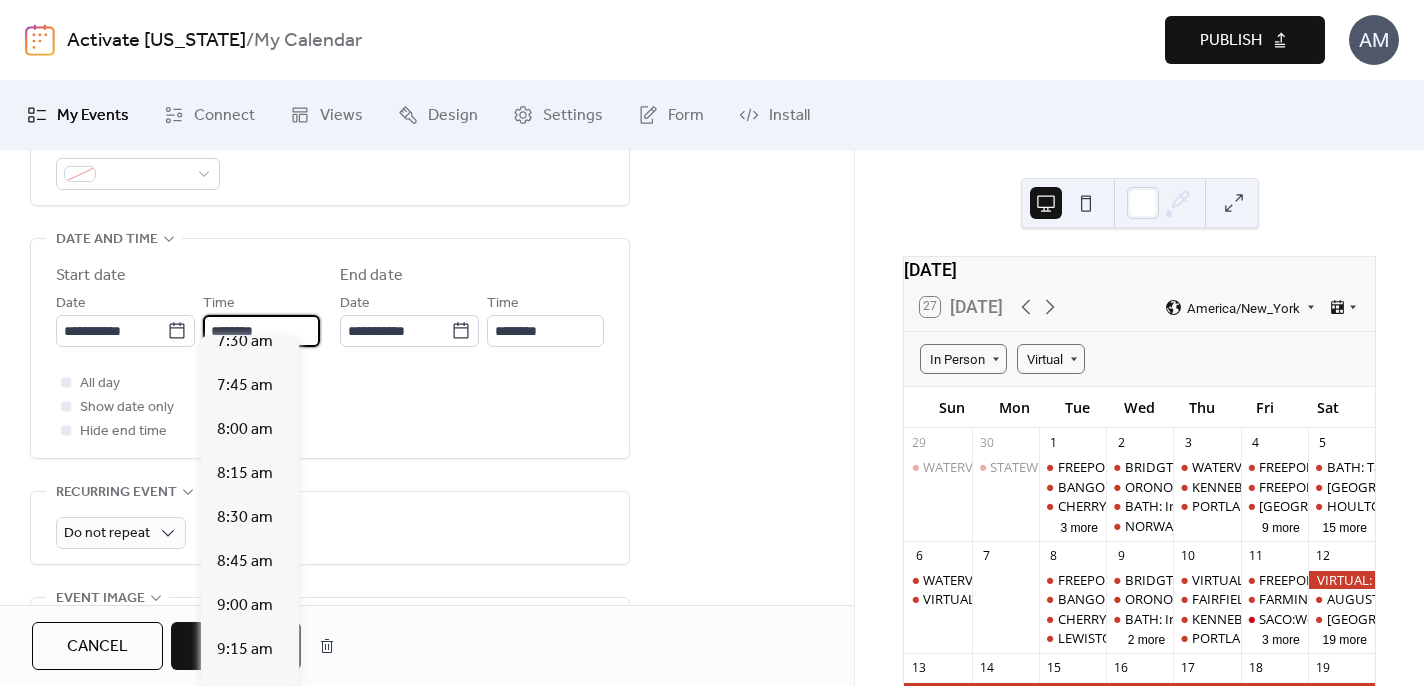 scroll, scrollTop: 1344, scrollLeft: 0, axis: vertical 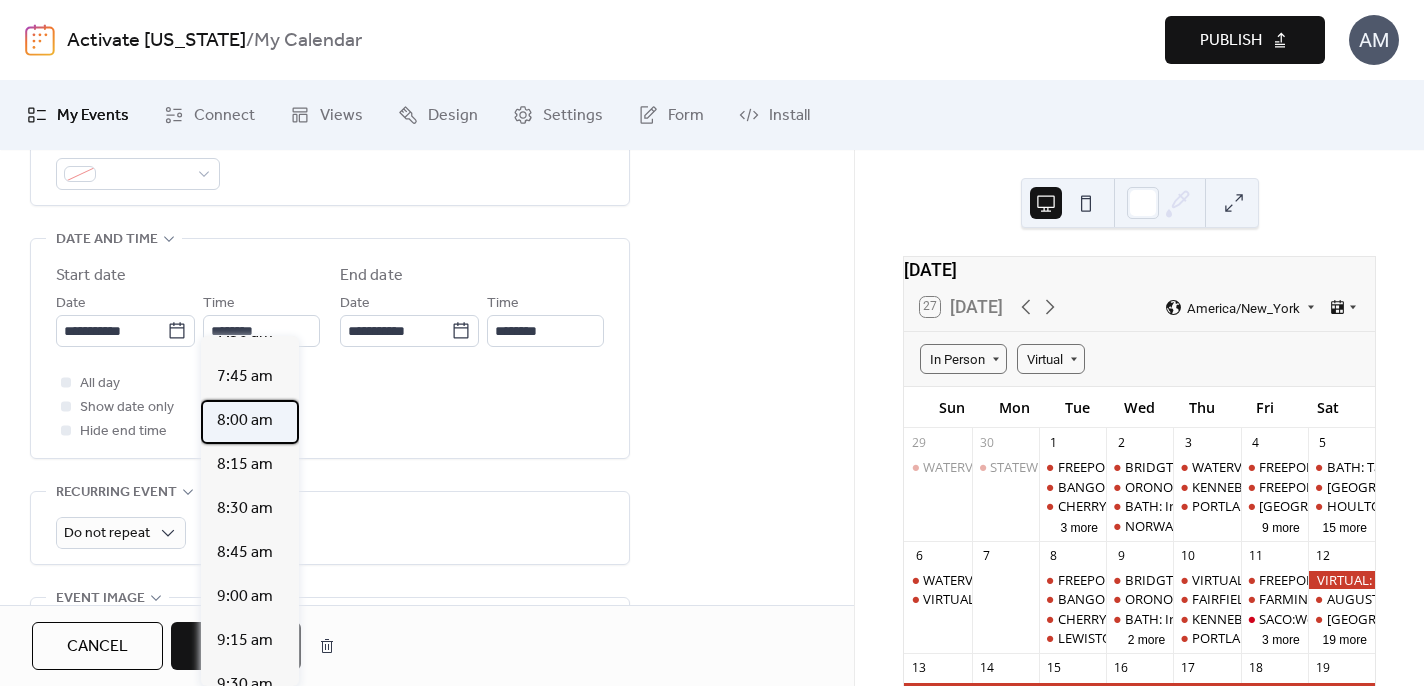 click on "8:00 am" at bounding box center (245, 421) 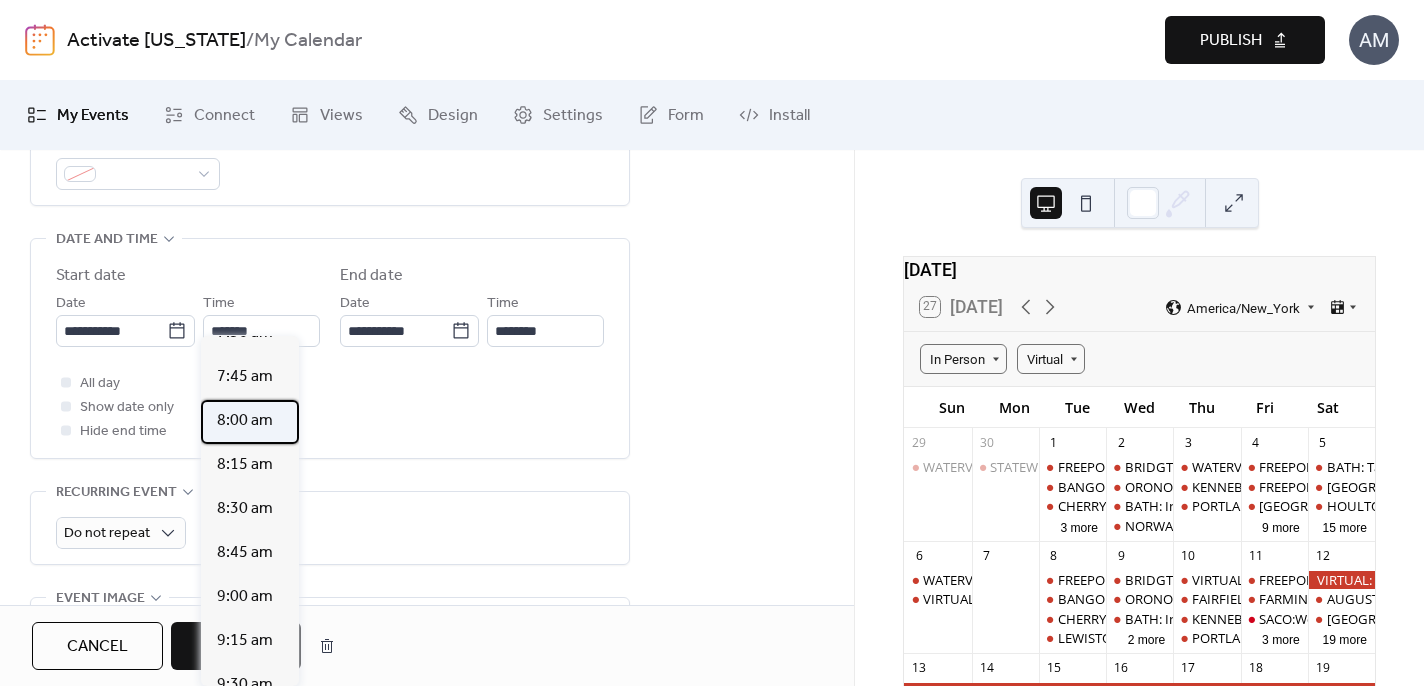 type on "*******" 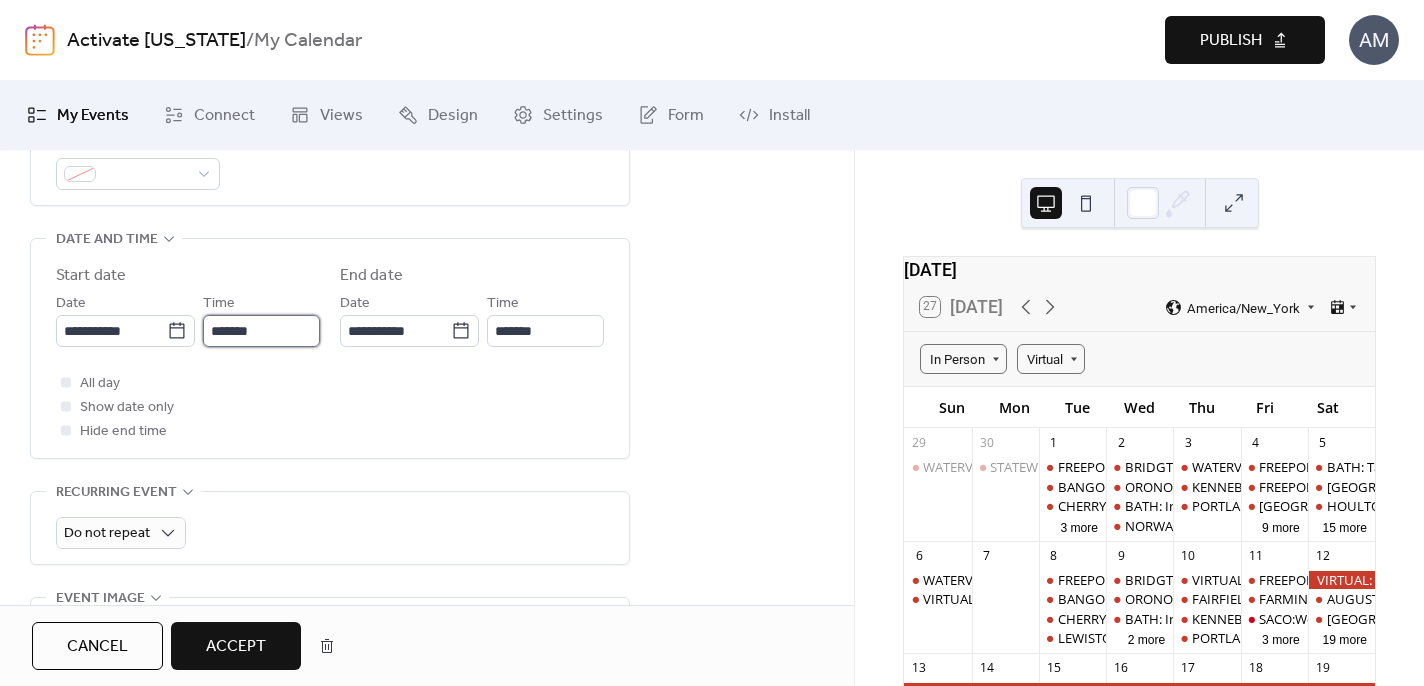 click on "*******" at bounding box center (261, 331) 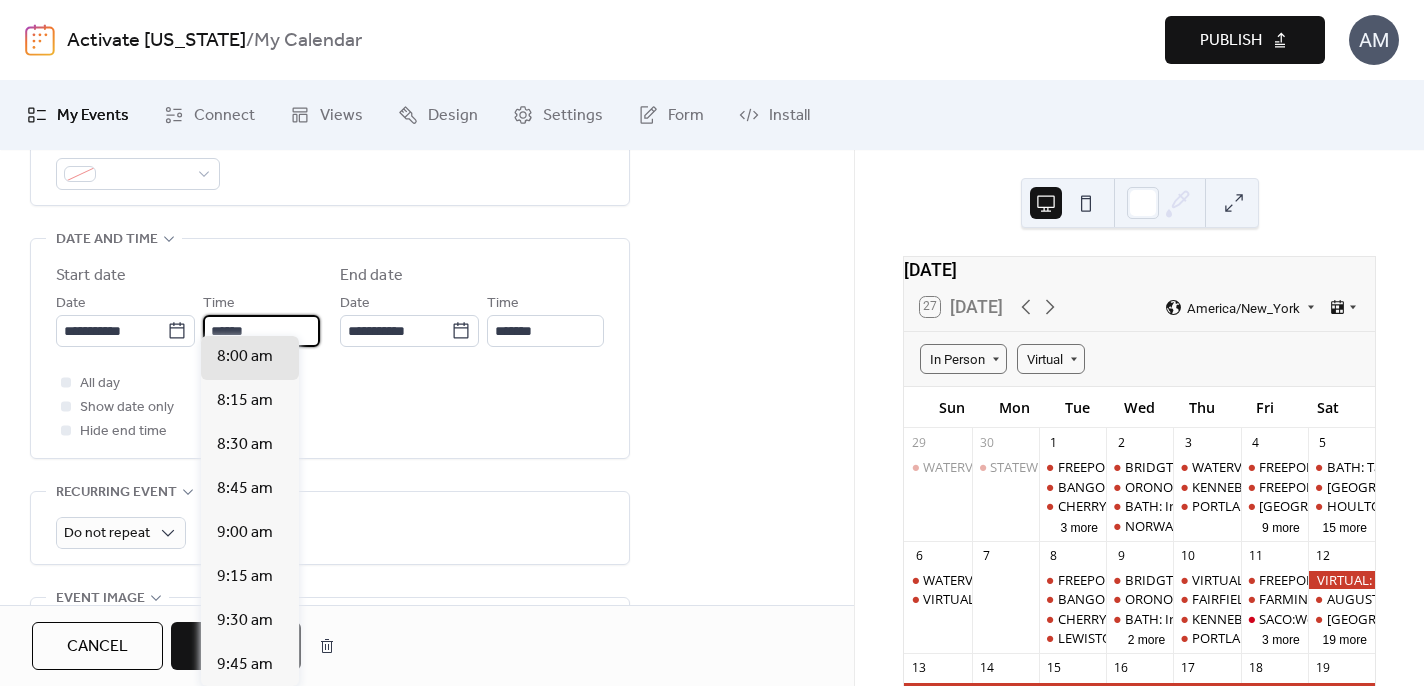 scroll, scrollTop: 3520, scrollLeft: 0, axis: vertical 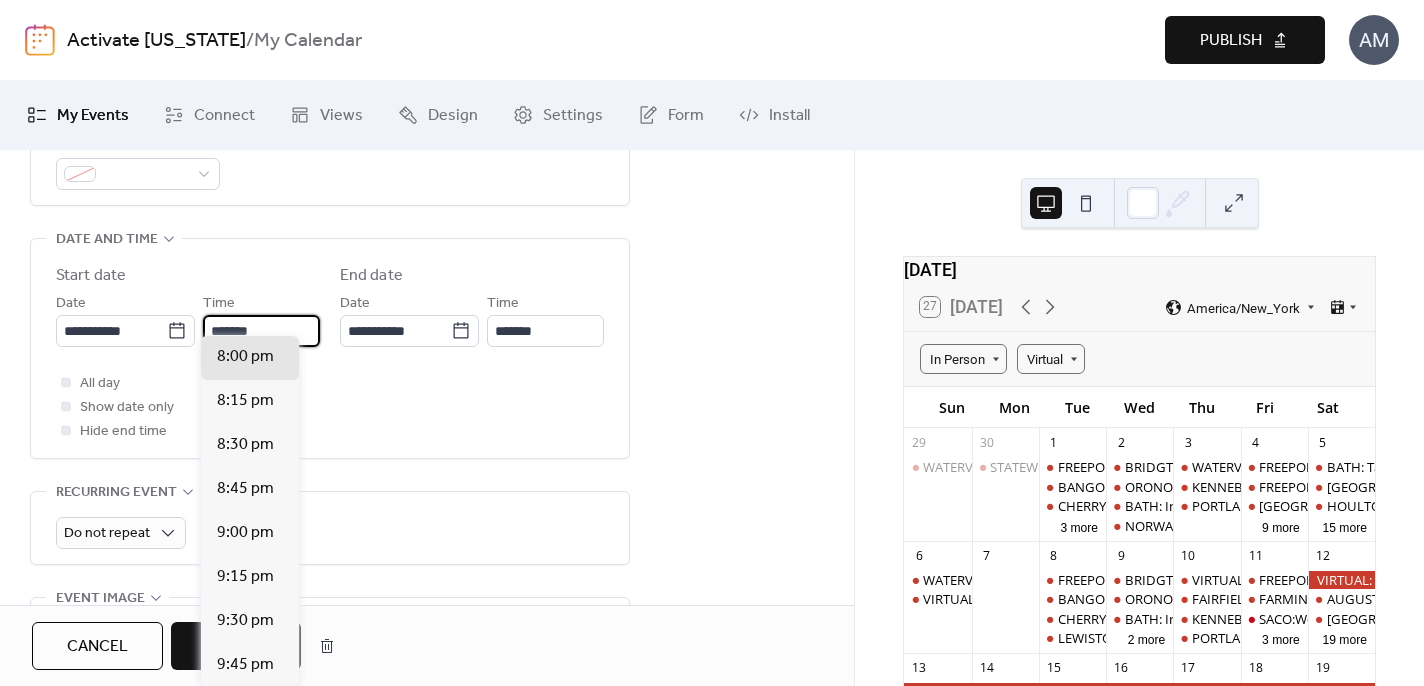 type on "*******" 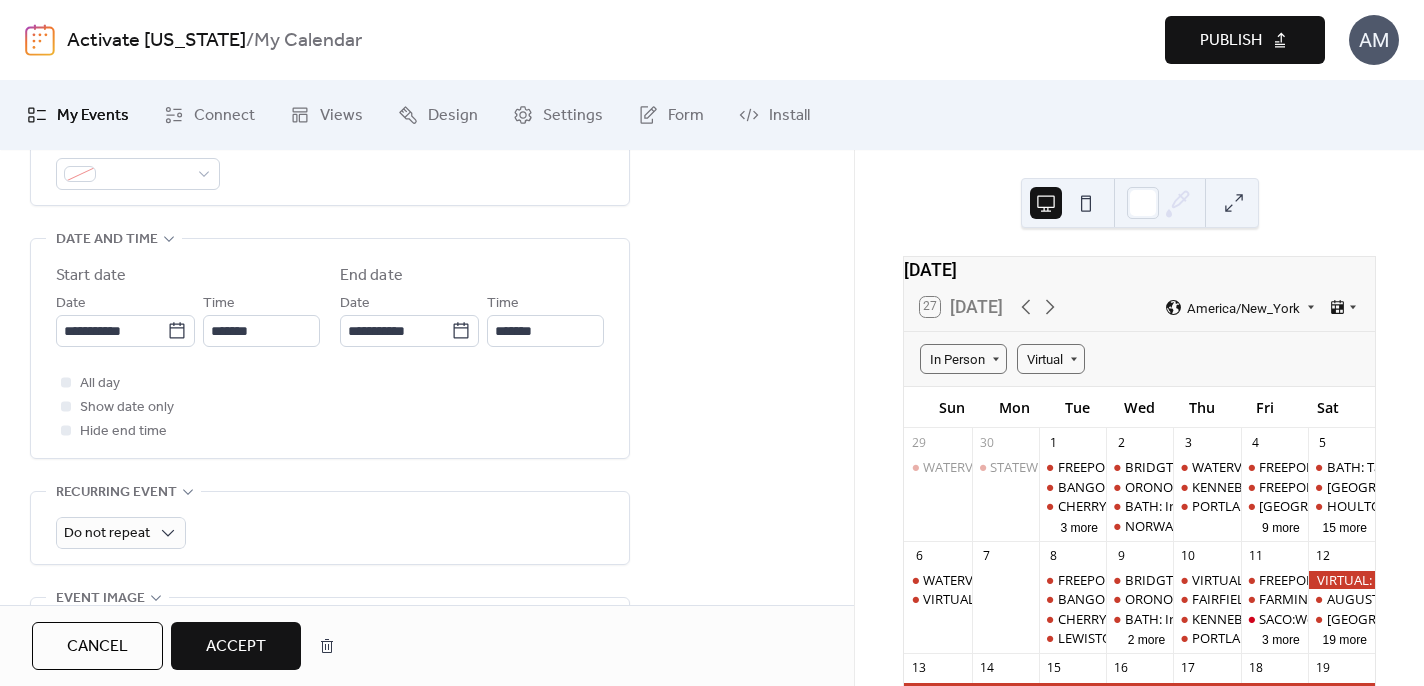 click on "All day Show date only Hide end time" at bounding box center (330, 407) 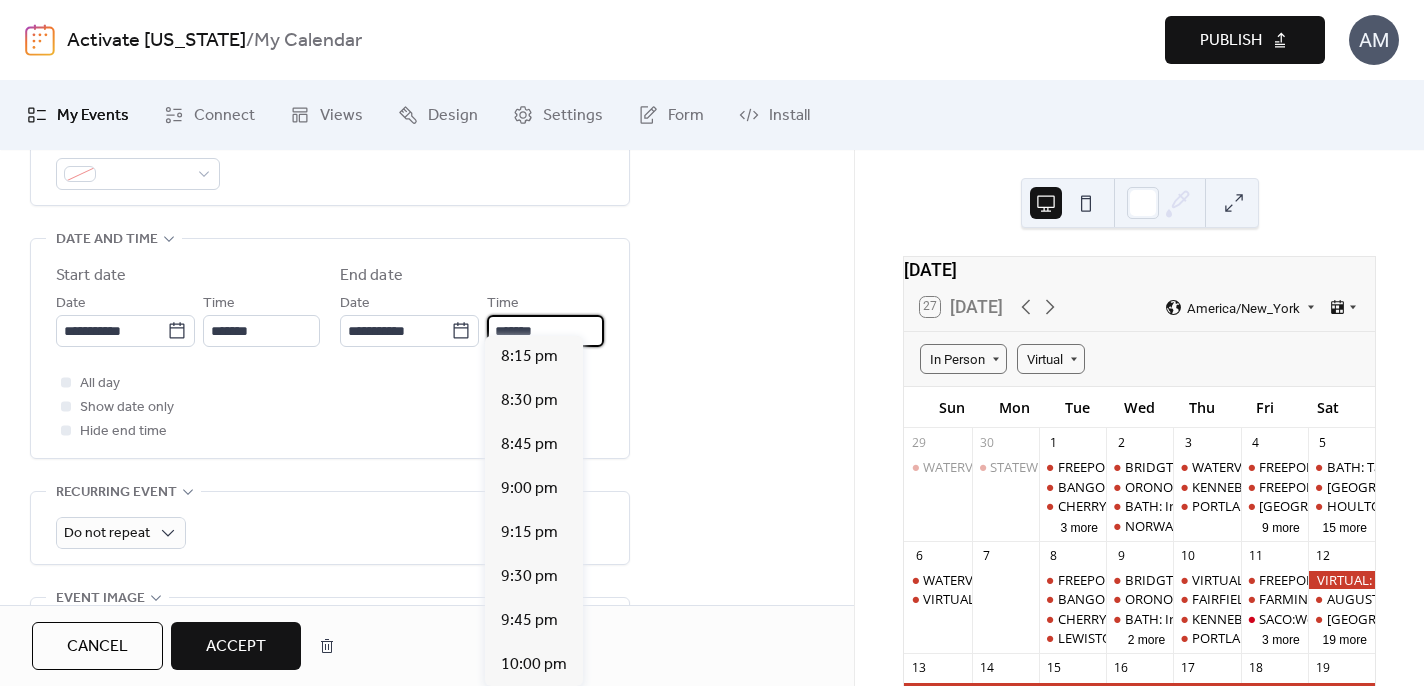 click on "*******" at bounding box center (545, 331) 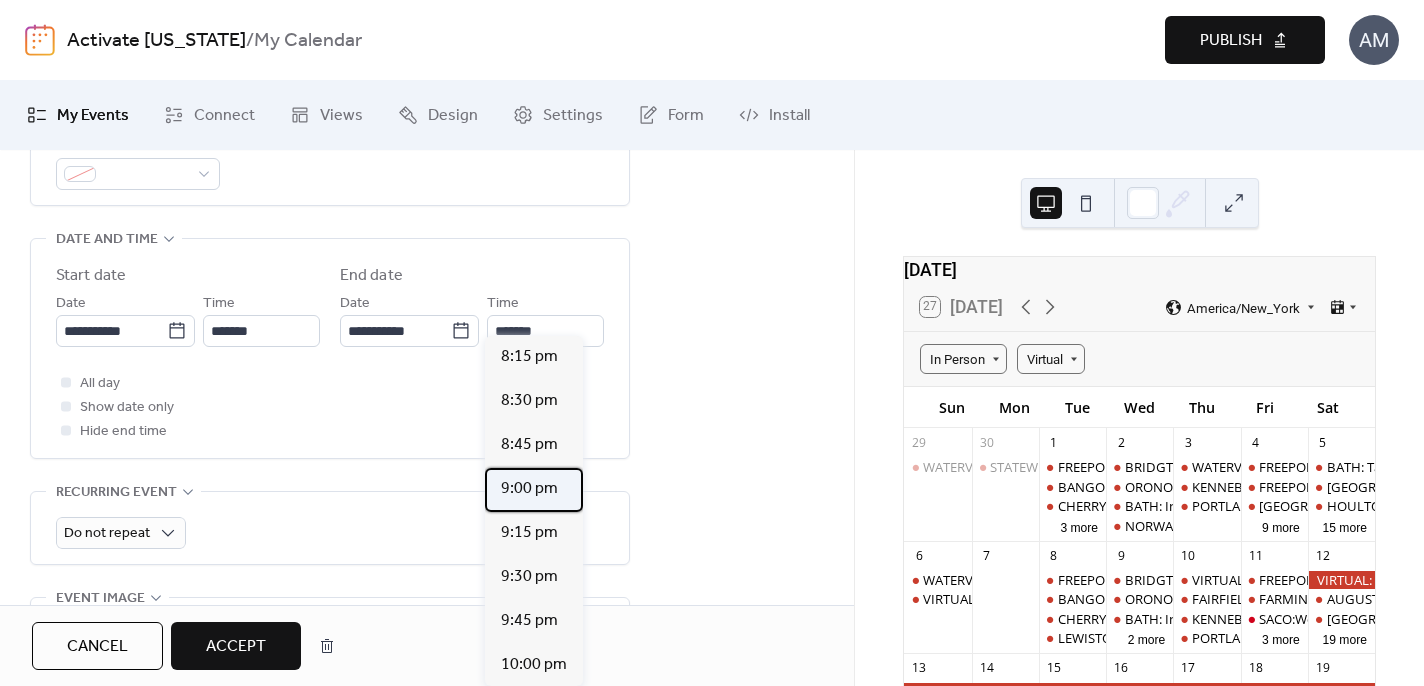 click on "9:00 pm" at bounding box center [529, 489] 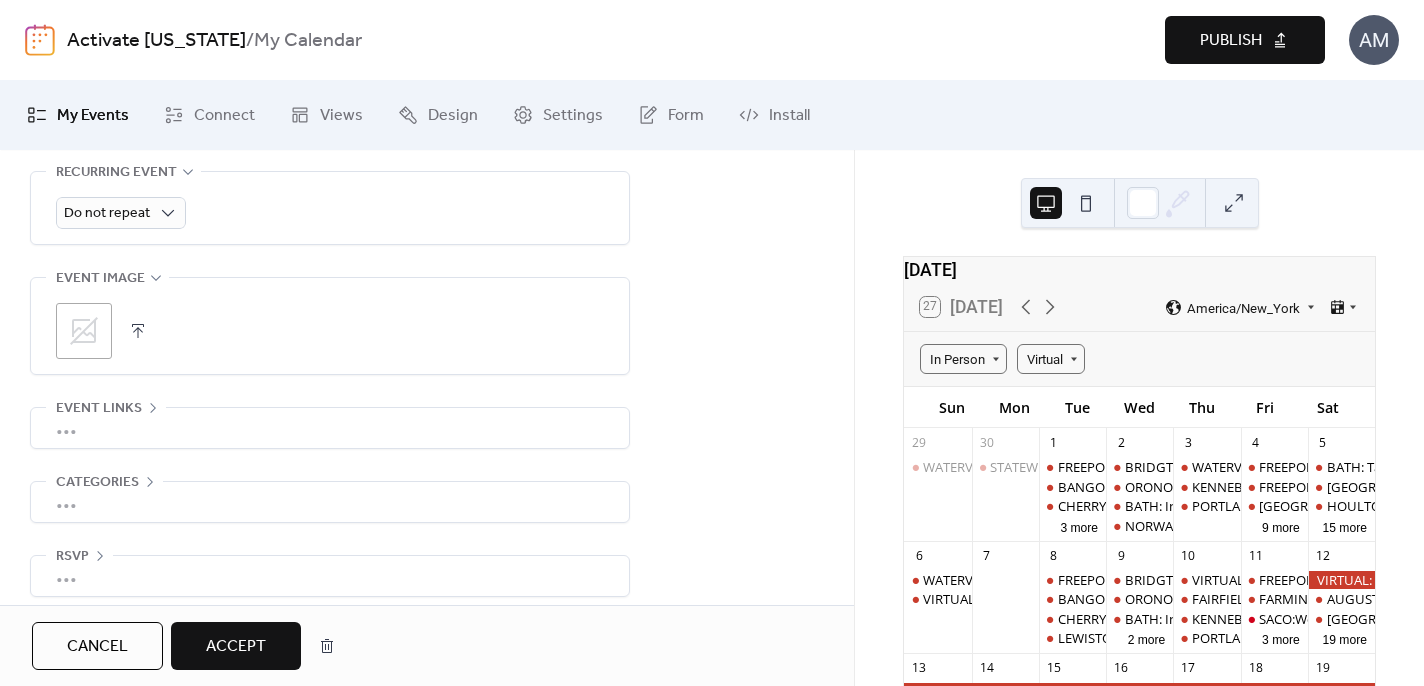 scroll, scrollTop: 1058, scrollLeft: 0, axis: vertical 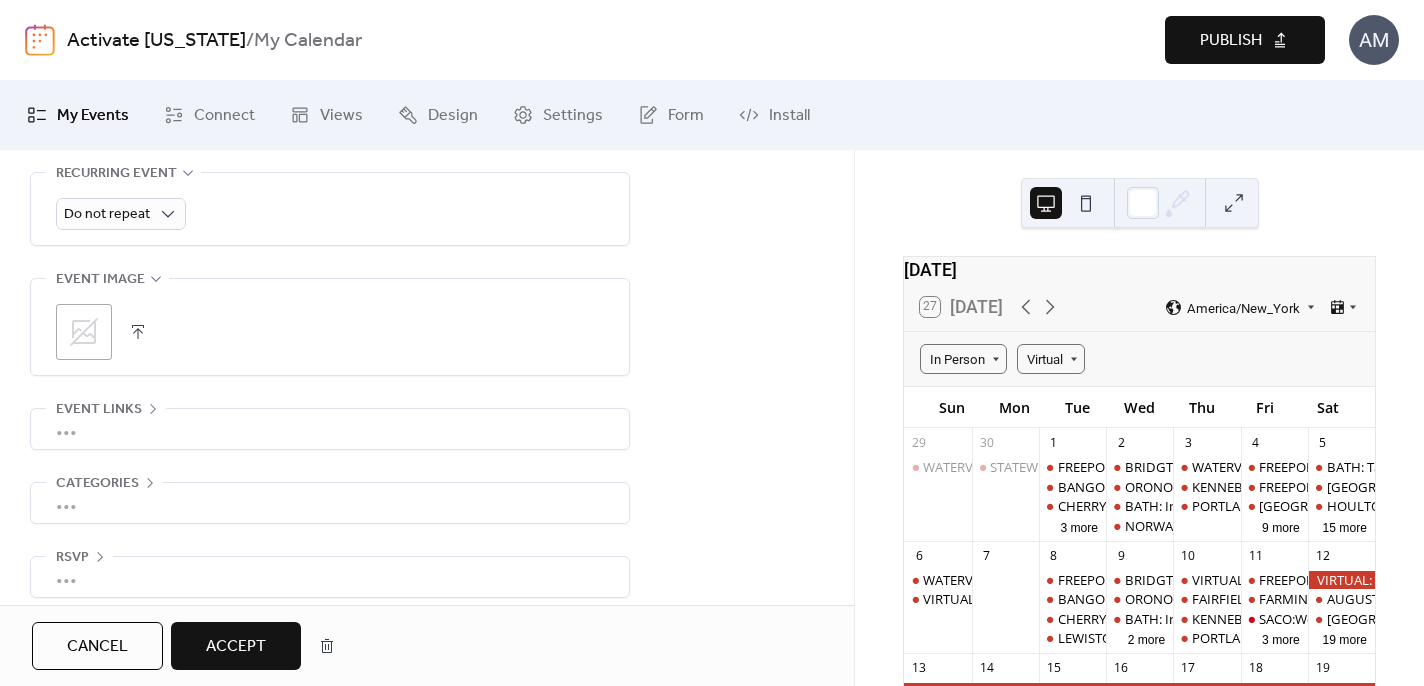click on "Accept" at bounding box center (236, 647) 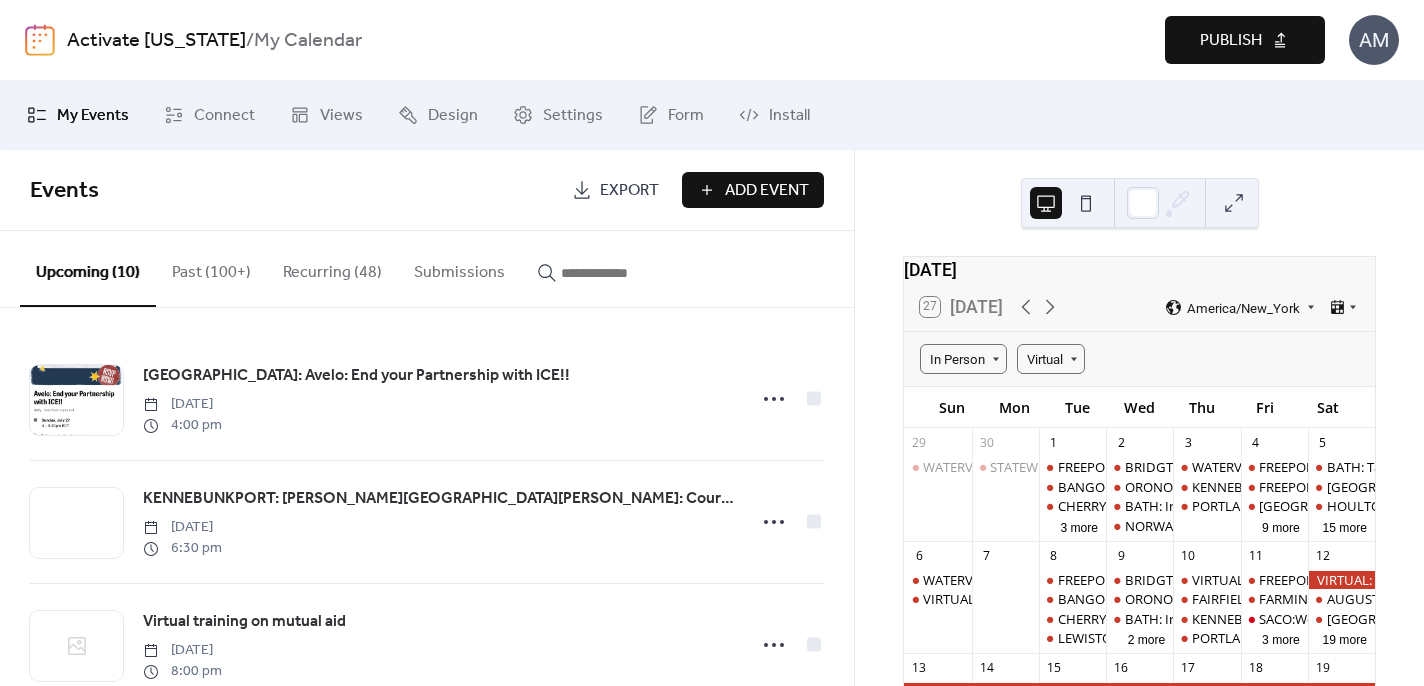 scroll, scrollTop: 0, scrollLeft: 0, axis: both 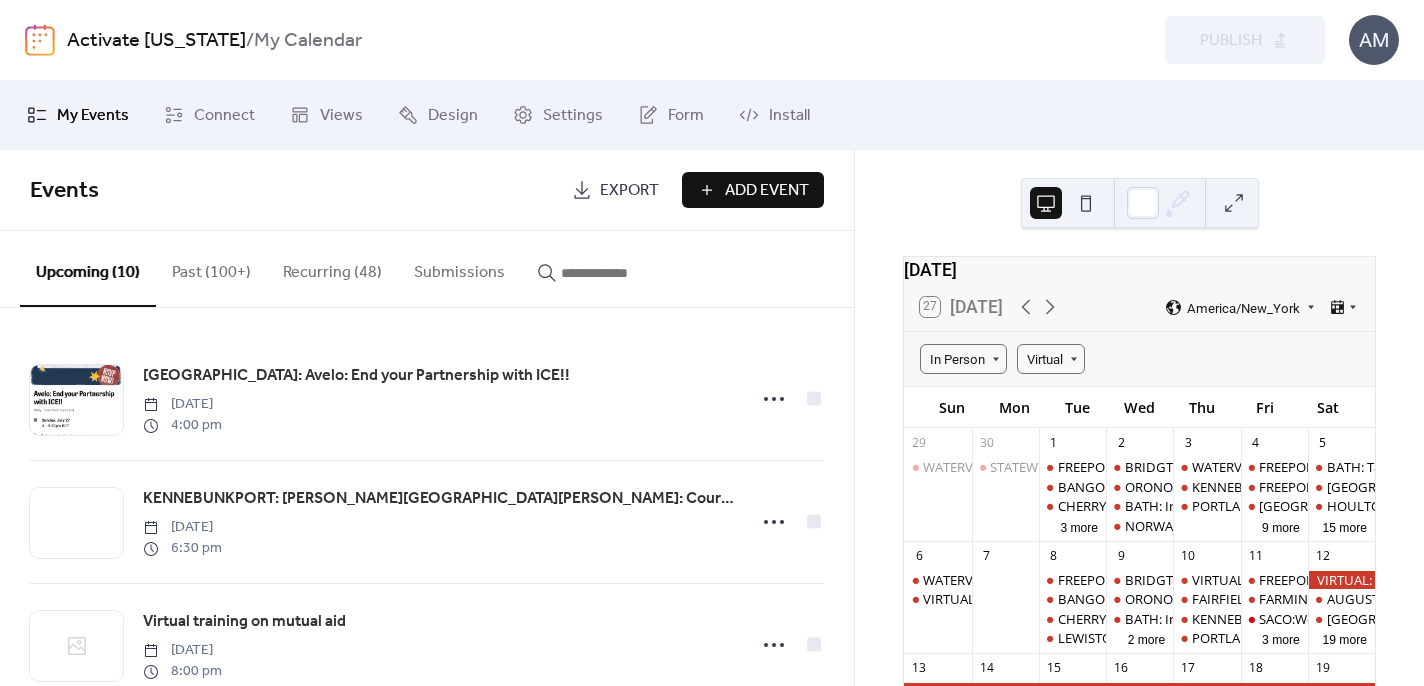 click on "Submissions" at bounding box center (459, 268) 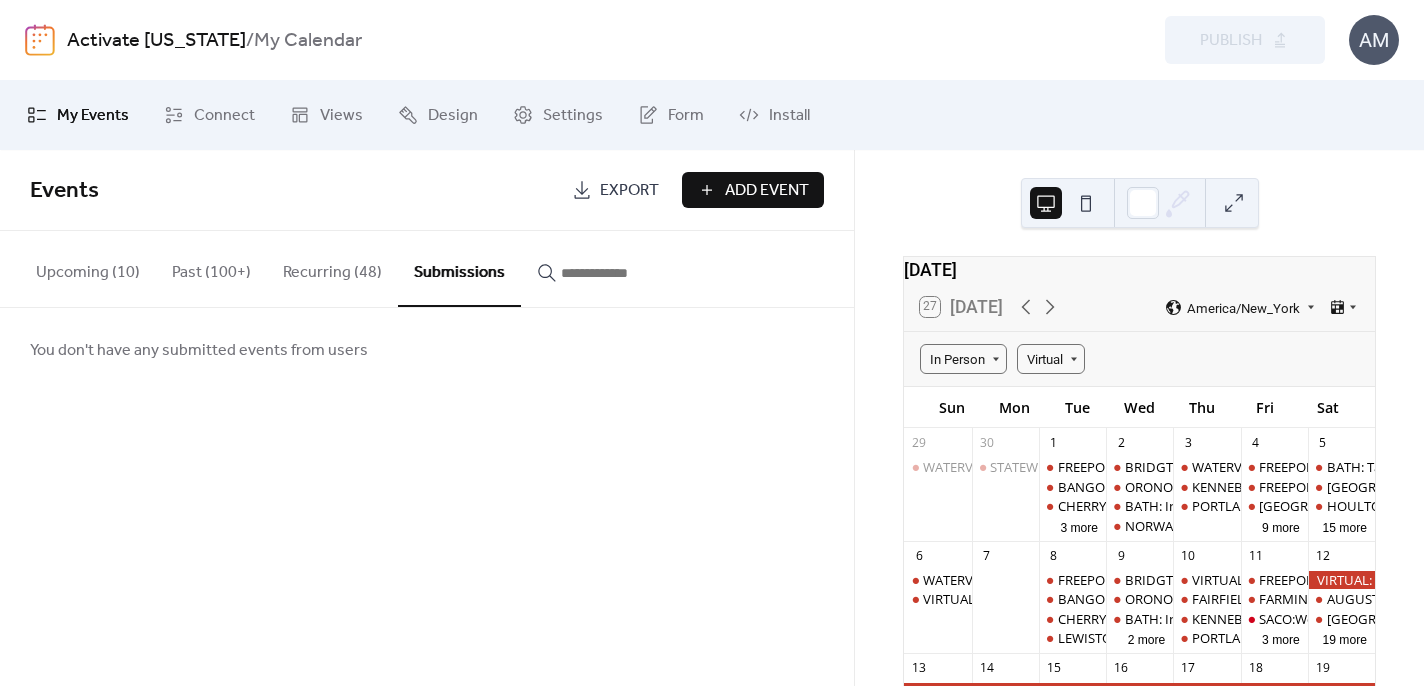 click on "Recurring (48)" at bounding box center [332, 268] 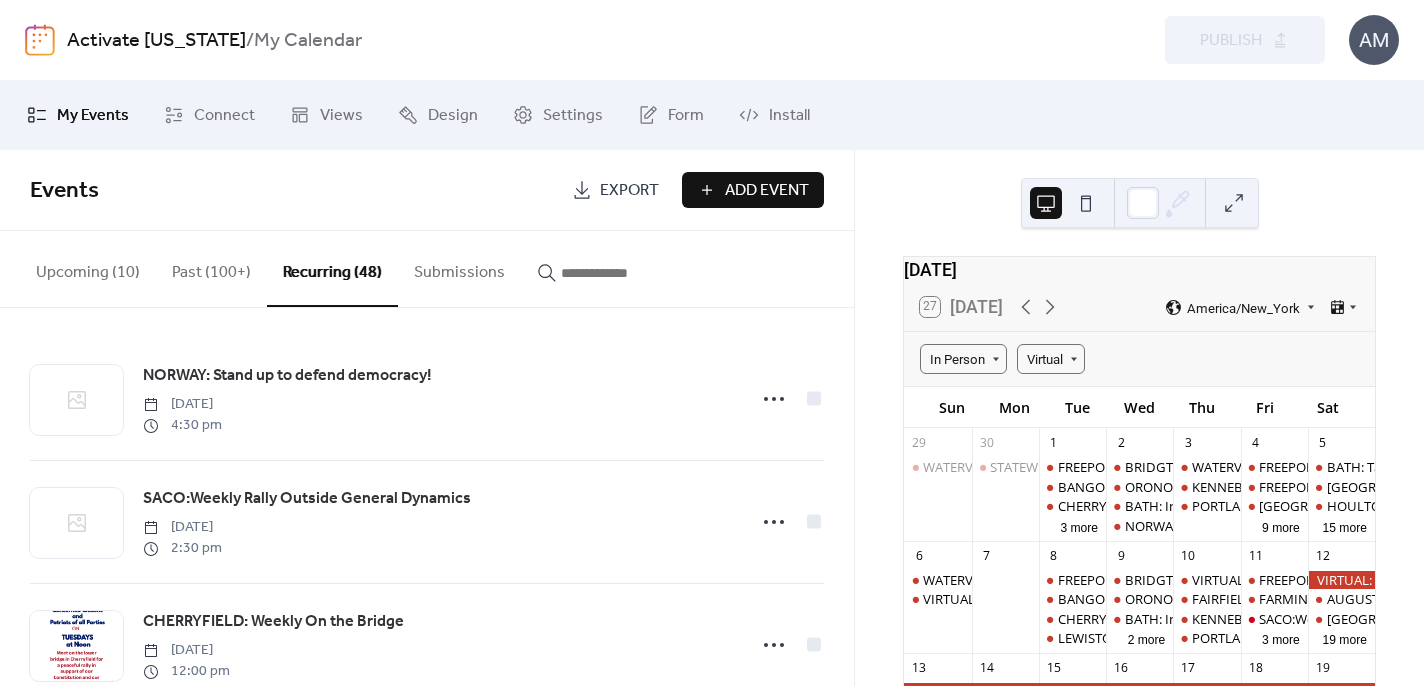 click on "Past (100+)" at bounding box center [211, 268] 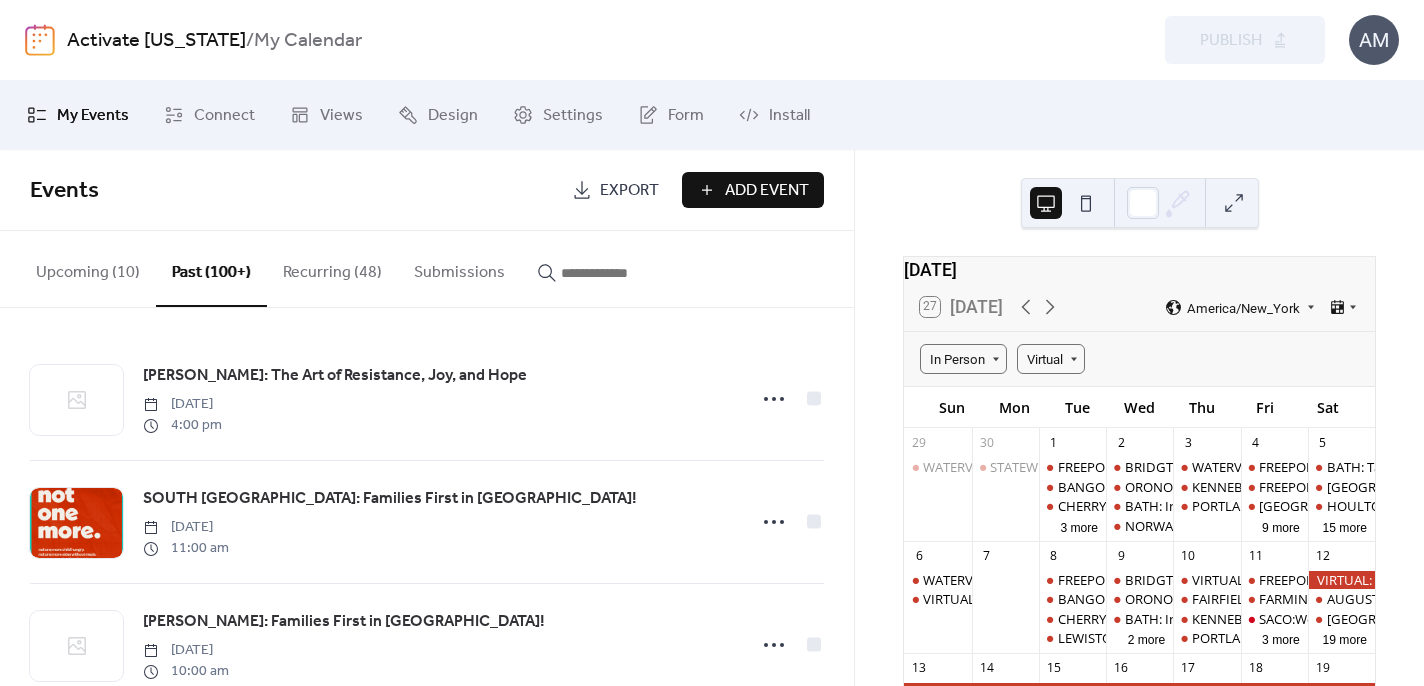 click on "Upcoming (10)" at bounding box center [88, 268] 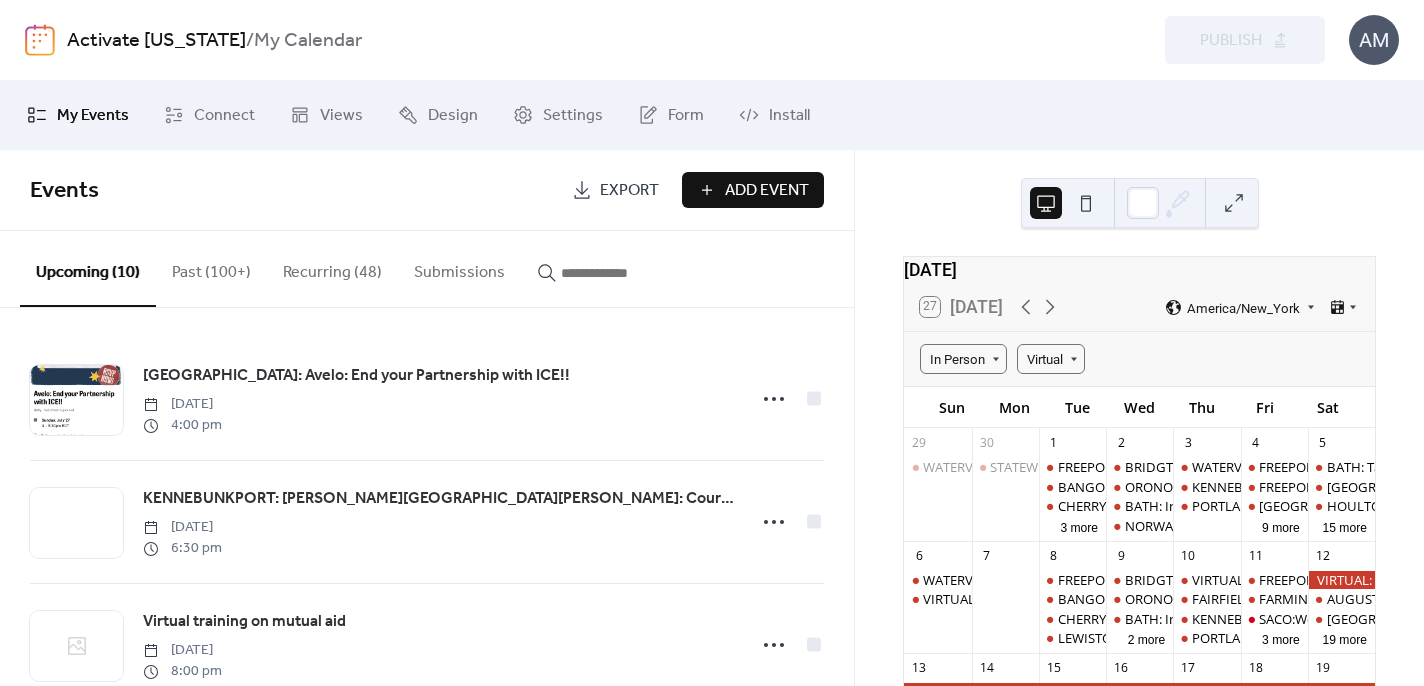 scroll, scrollTop: 0, scrollLeft: 0, axis: both 